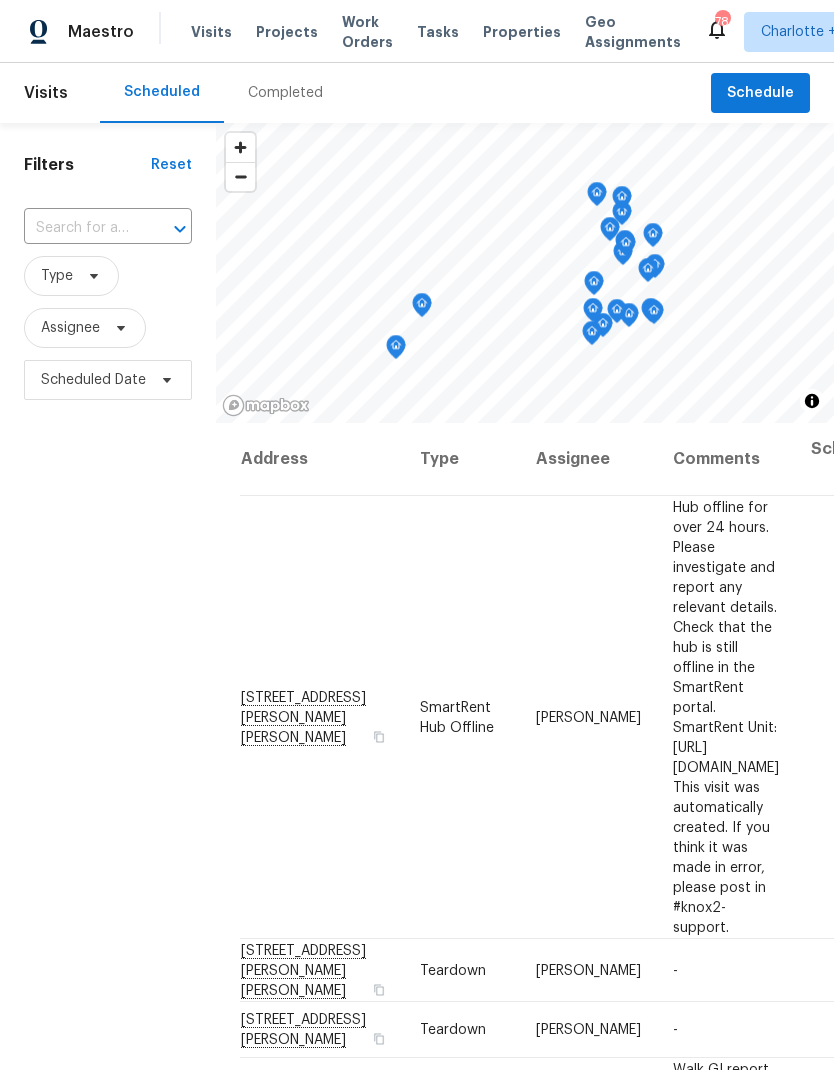 scroll, scrollTop: 0, scrollLeft: 0, axis: both 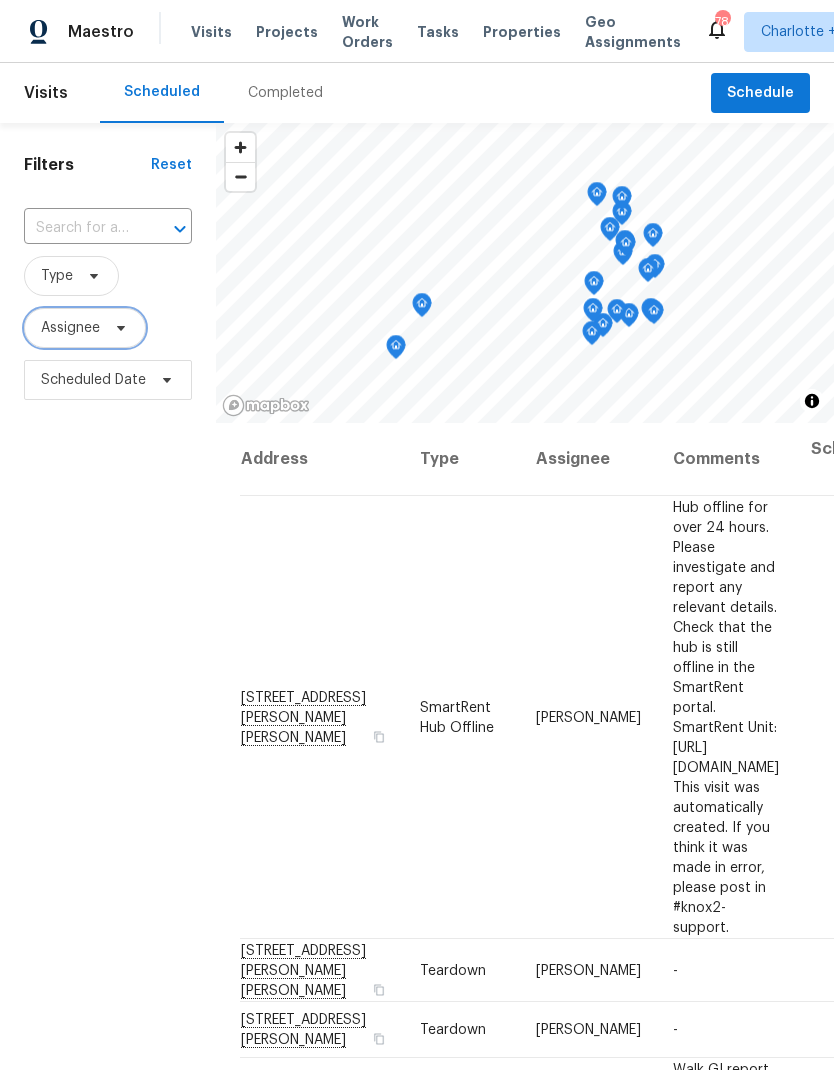 click on "Assignee" at bounding box center [85, 328] 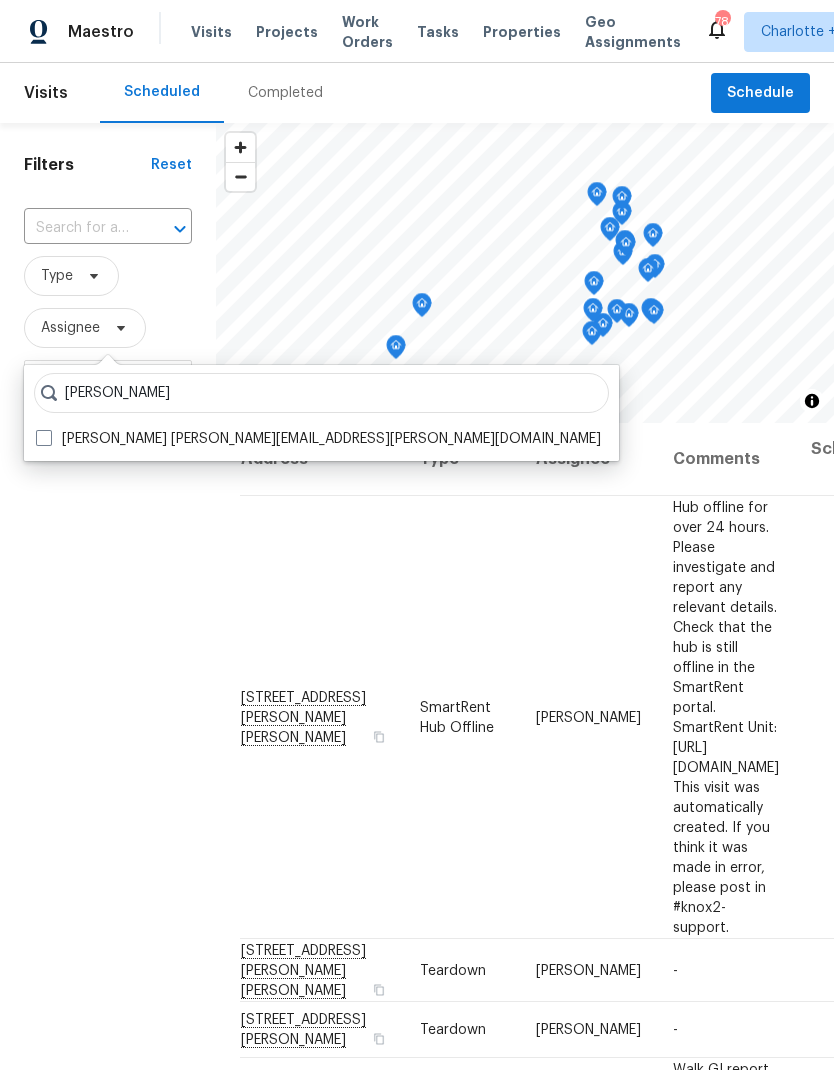 type on "William Bynum" 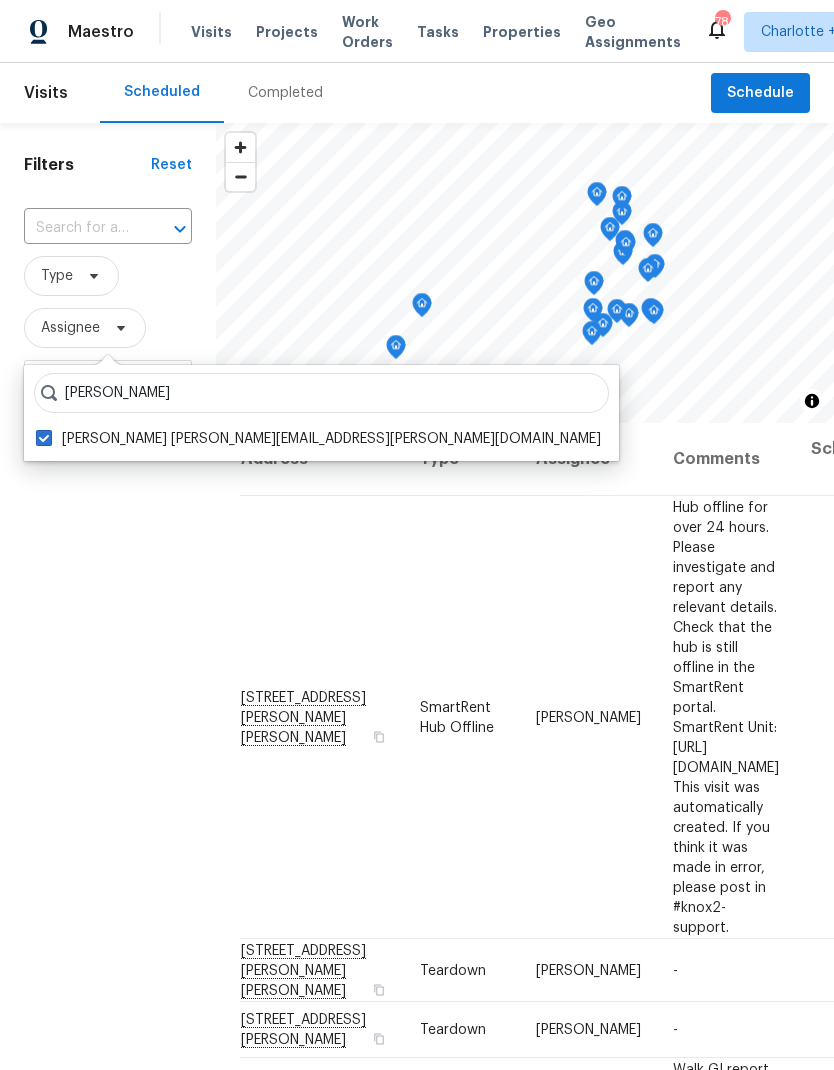 checkbox on "true" 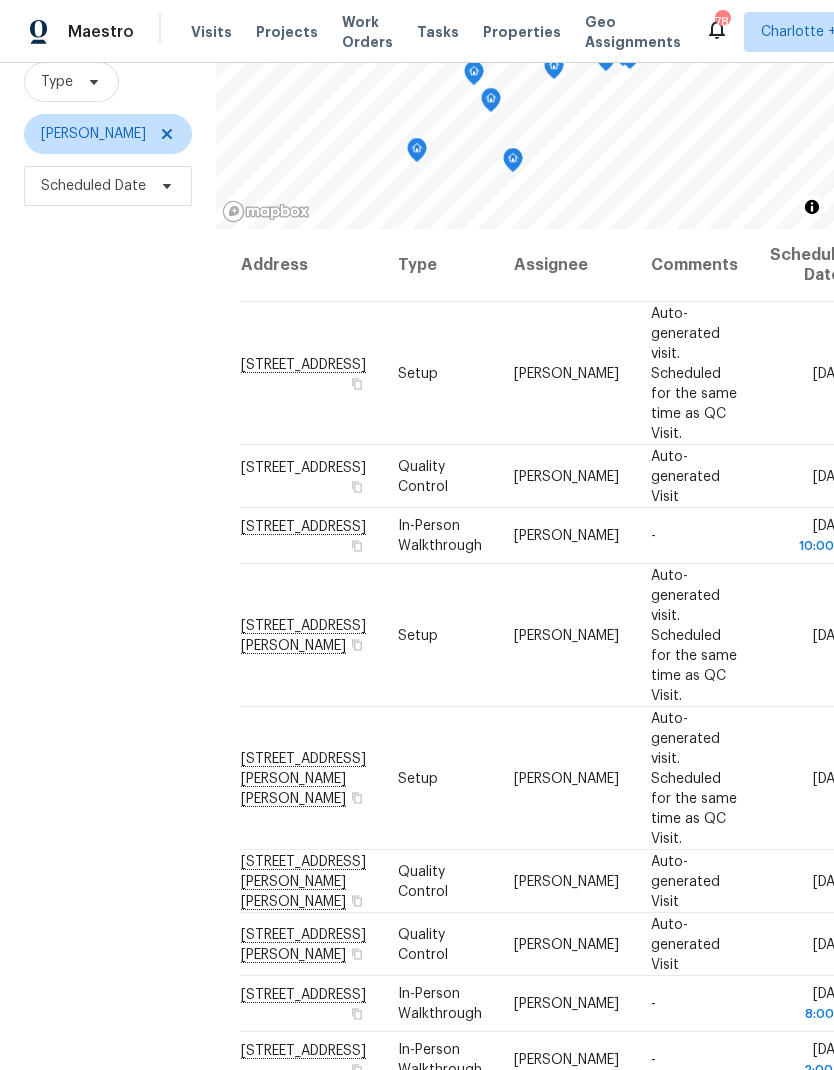scroll, scrollTop: 193, scrollLeft: 0, axis: vertical 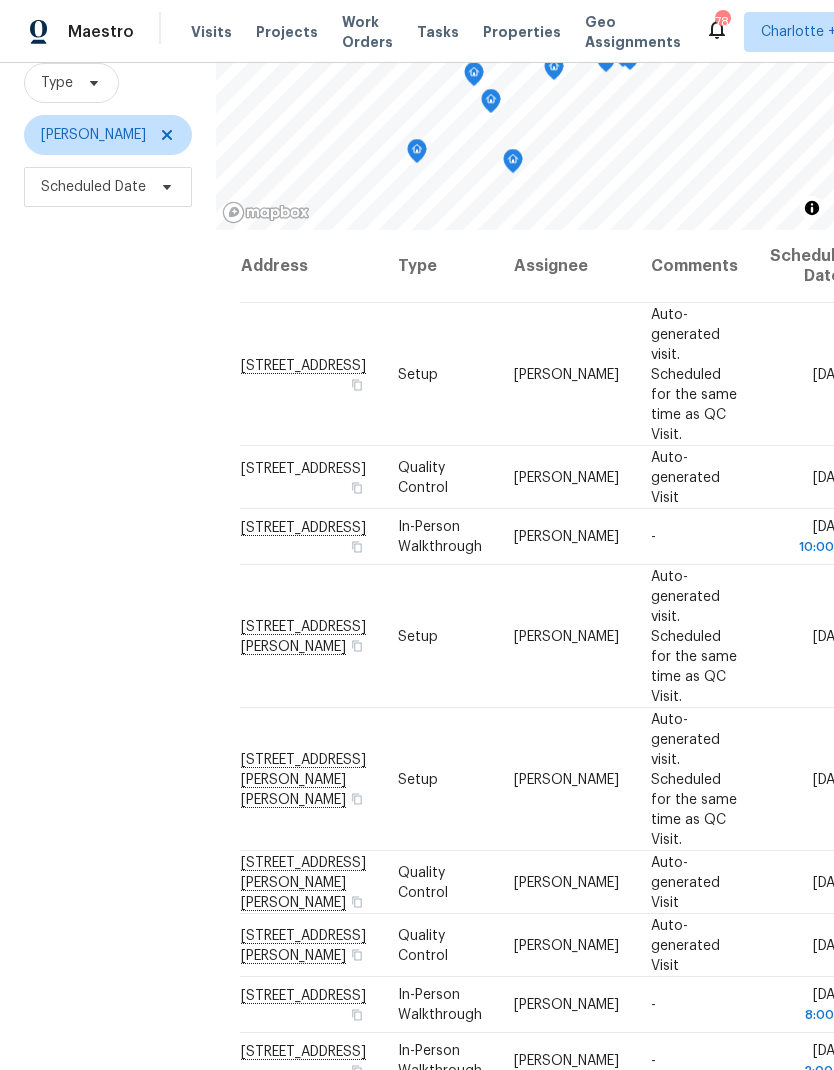 click on "Filters Reset ​ Type William Bynum Scheduled Date" at bounding box center [108, 508] 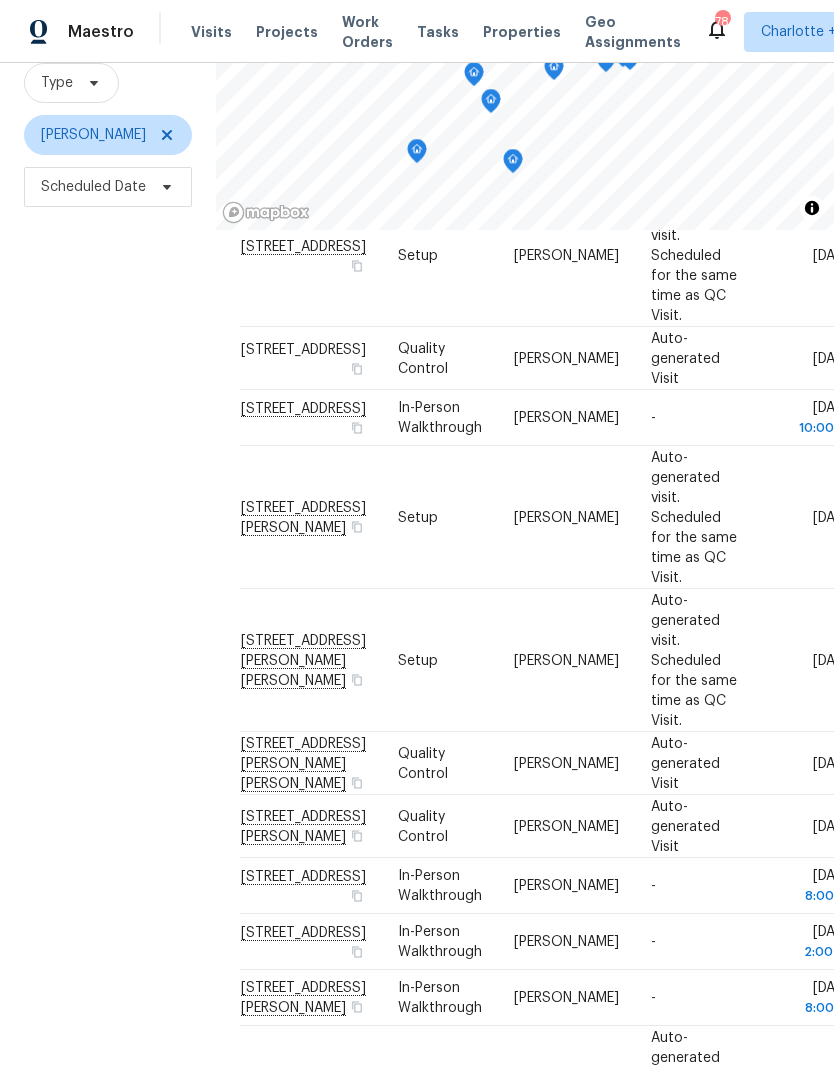scroll, scrollTop: 143, scrollLeft: 0, axis: vertical 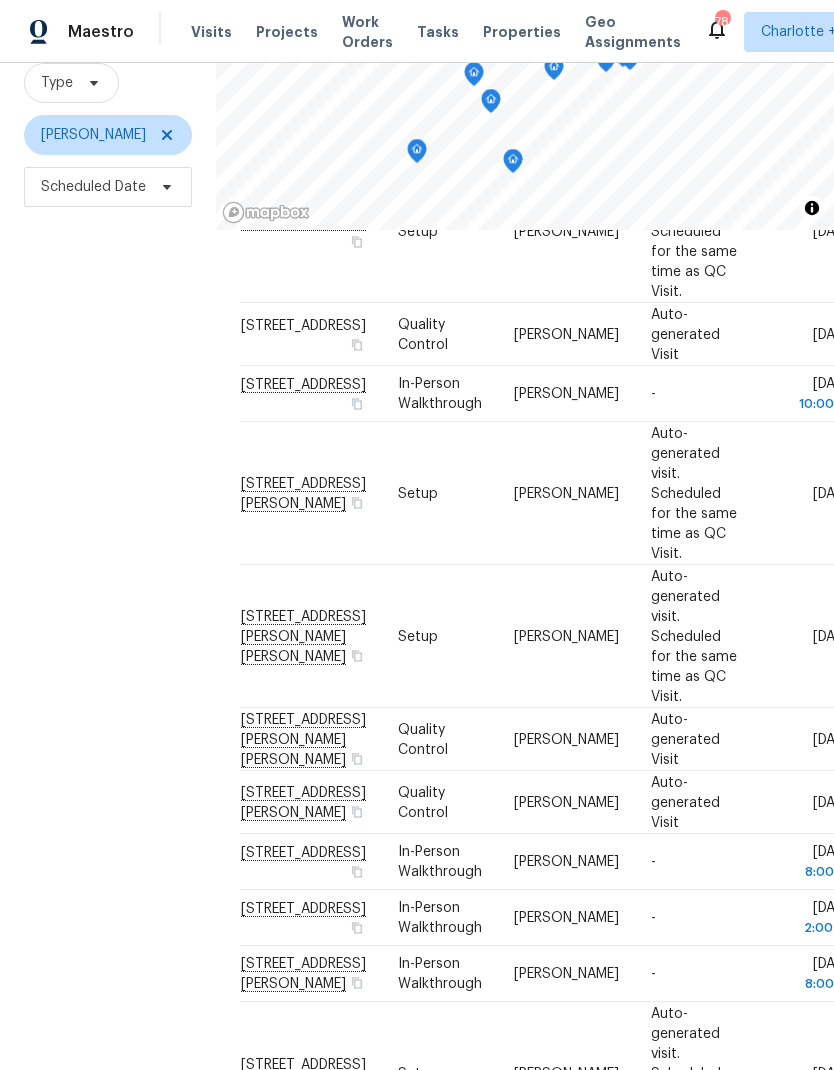 click on "Filters Reset ​ Type William Bynum Scheduled Date" at bounding box center [108, 508] 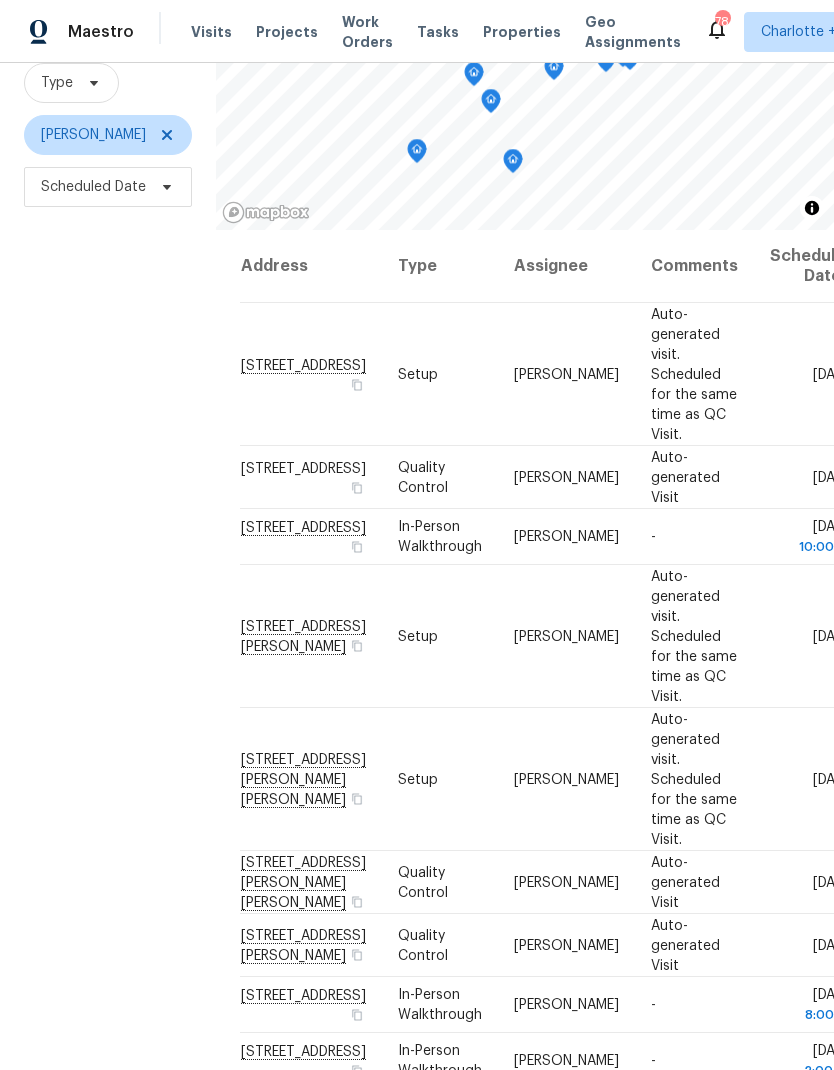 scroll, scrollTop: 0, scrollLeft: 0, axis: both 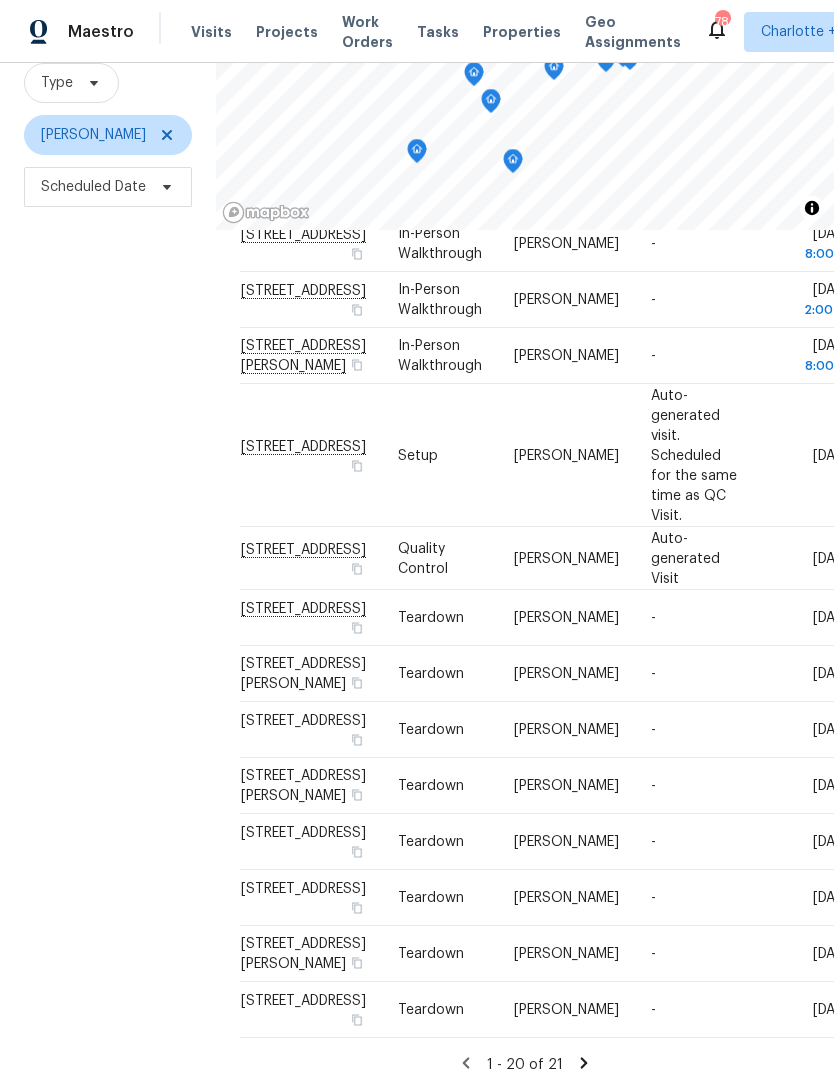 click on "Filters Reset ​ Type William Bynum Scheduled Date" at bounding box center [108, 508] 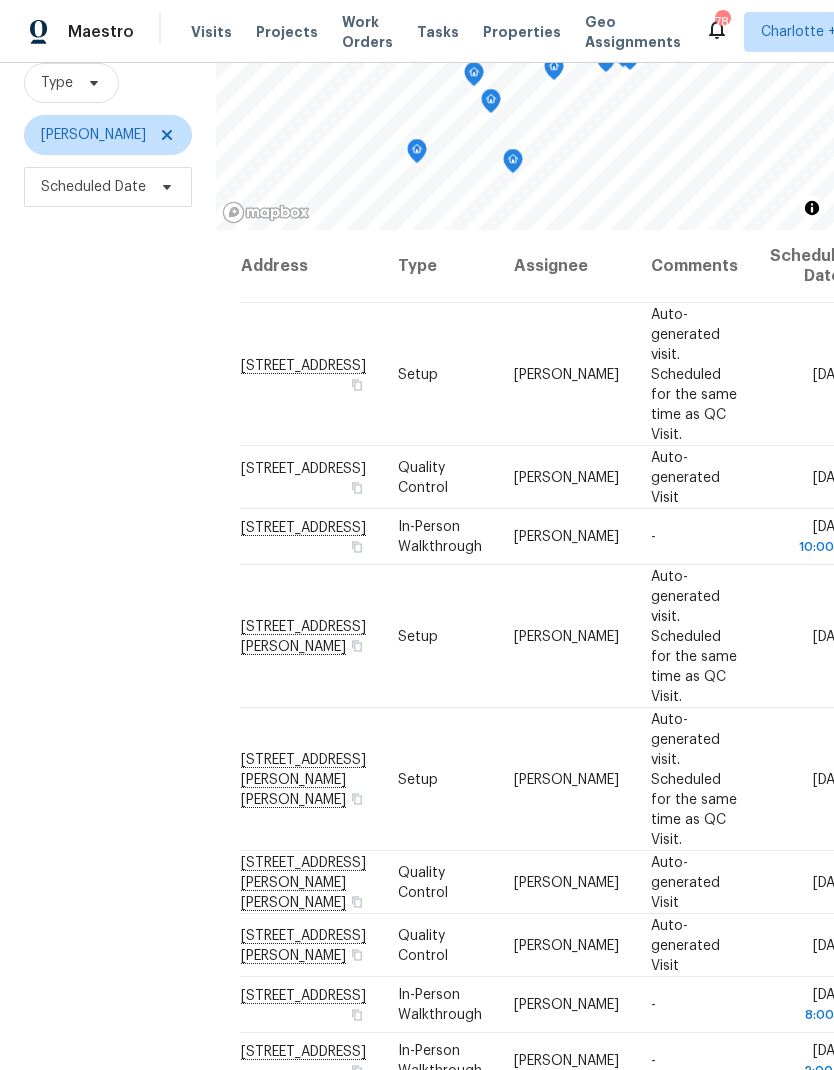 scroll, scrollTop: 0, scrollLeft: 0, axis: both 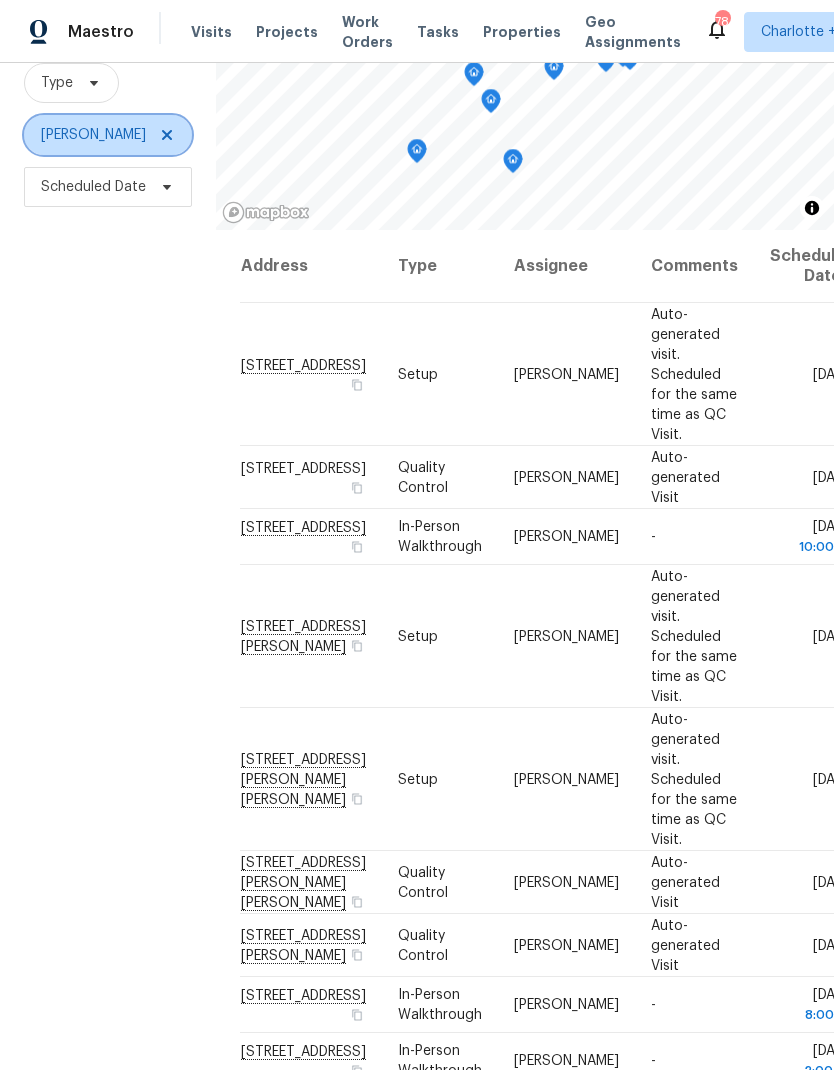 click 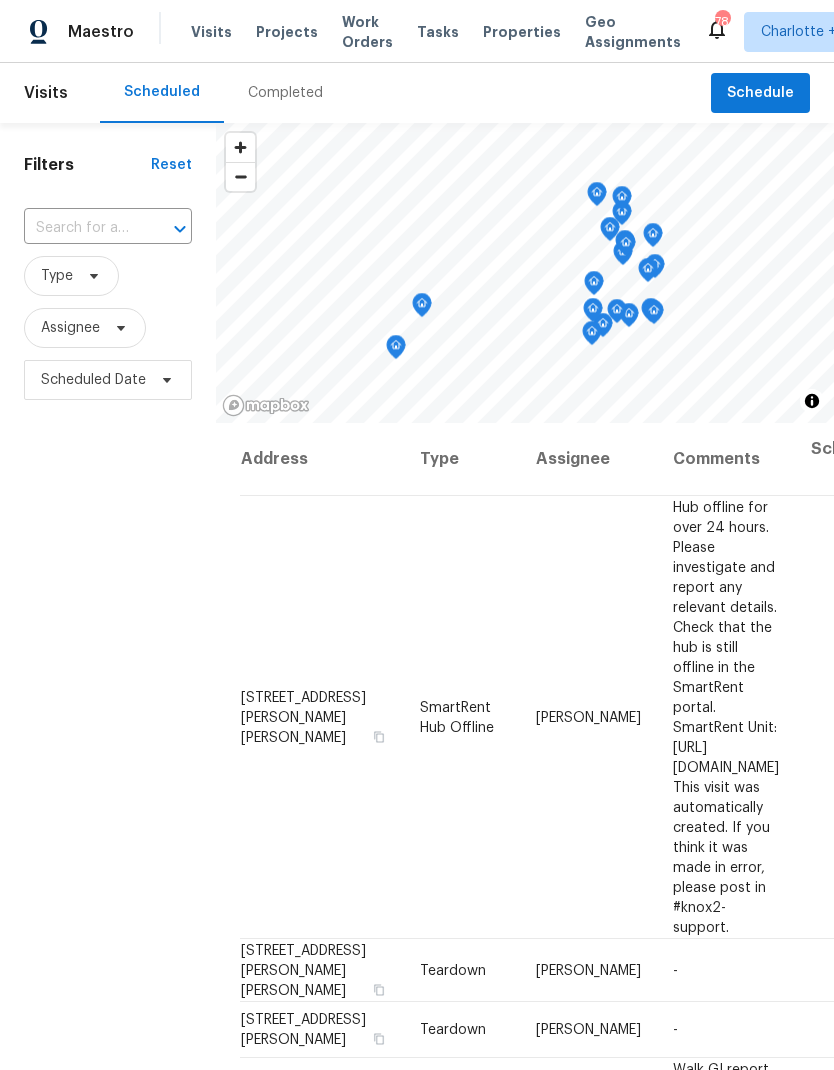 click on "Filters Reset ​ Type Assignee Scheduled Date" at bounding box center (108, 701) 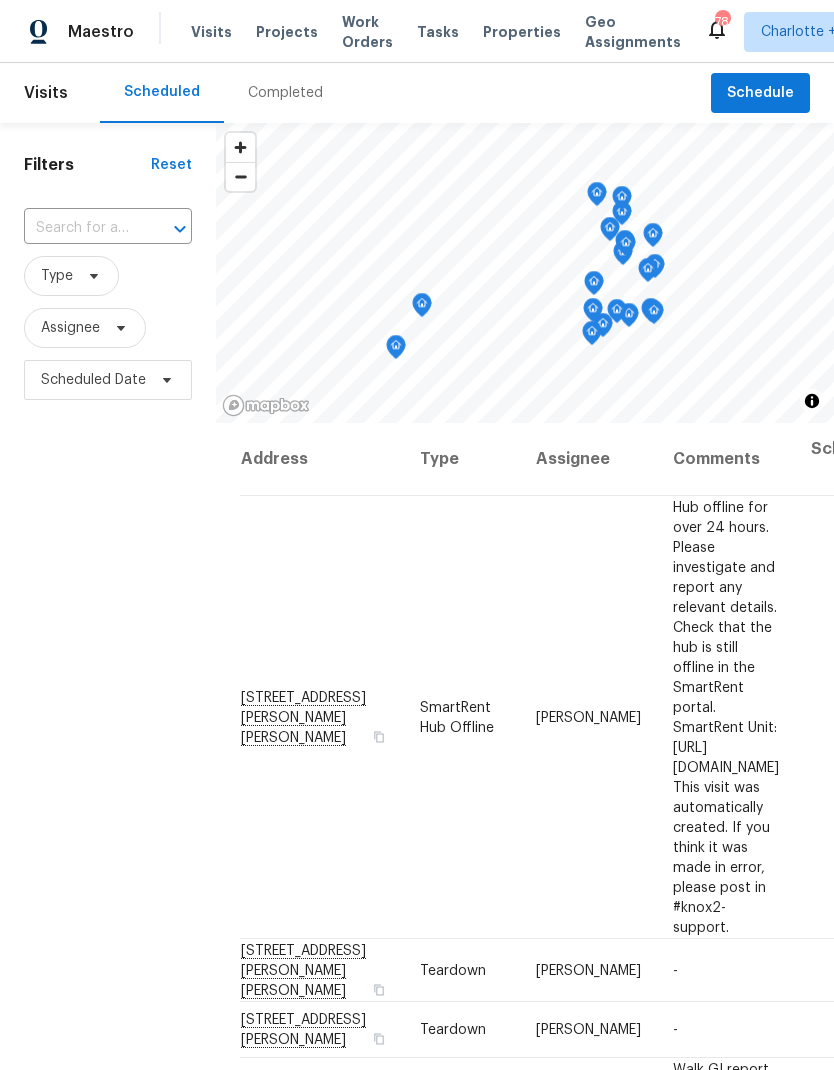 click on "Maestro Visits Projects Work Orders Tasks Properties Geo Assignments 78 Charlotte + 1 Ryan Craven" at bounding box center [417, 31] 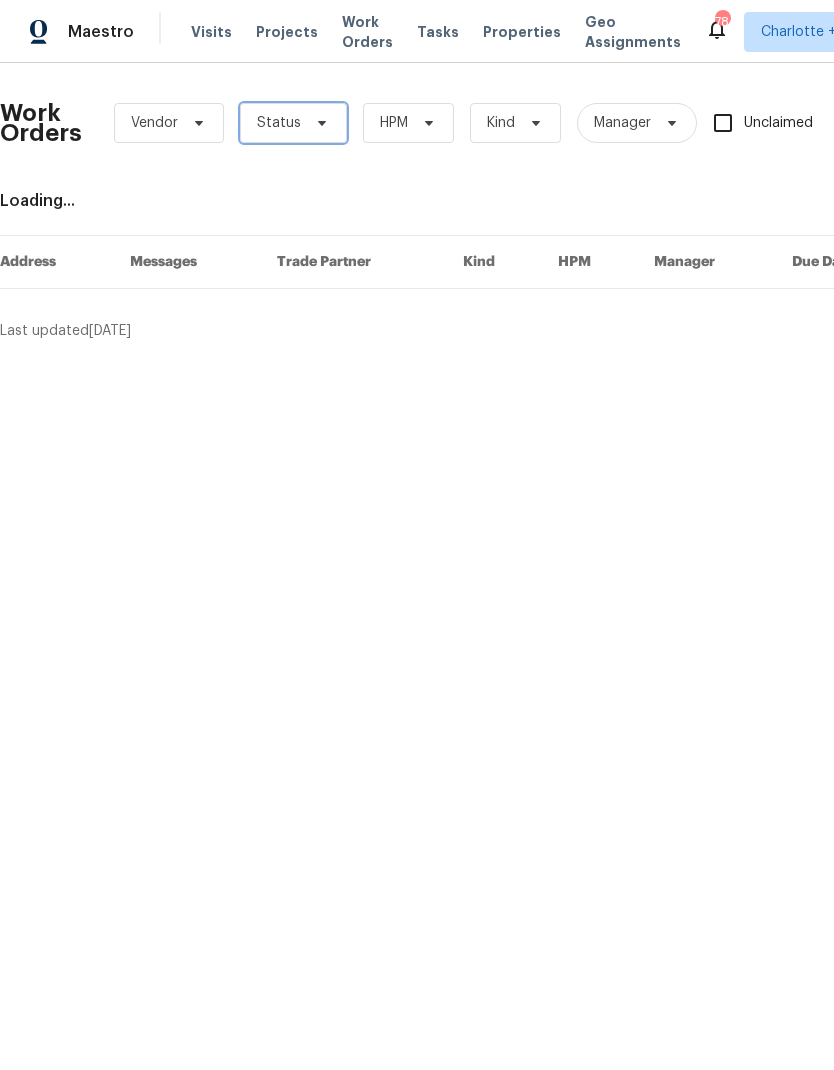 click on "Status" at bounding box center (293, 123) 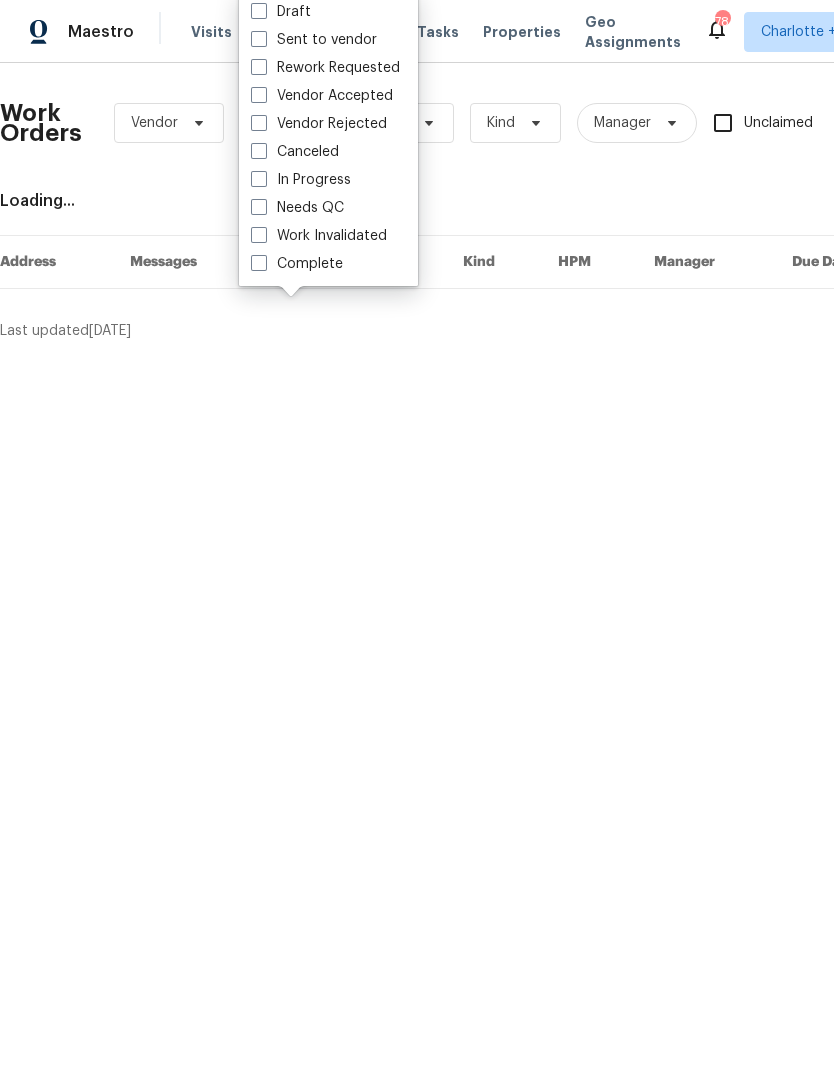 click on "Needs QC" at bounding box center [297, 208] 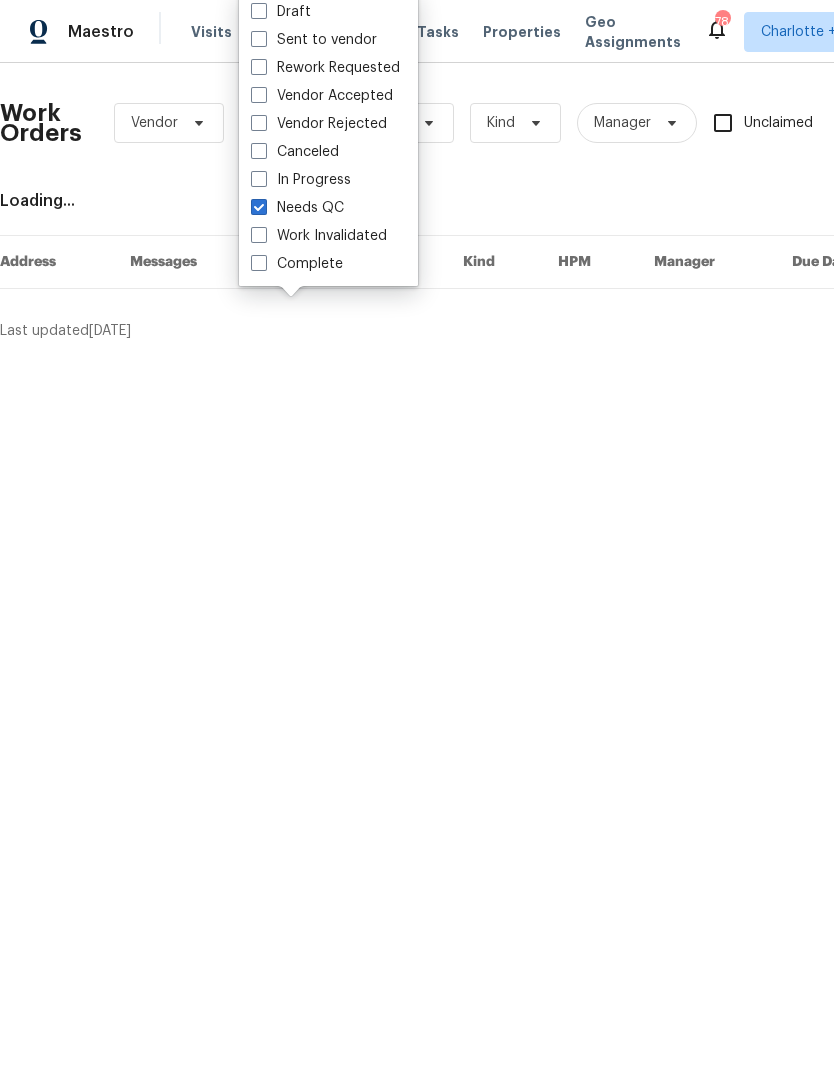 checkbox on "true" 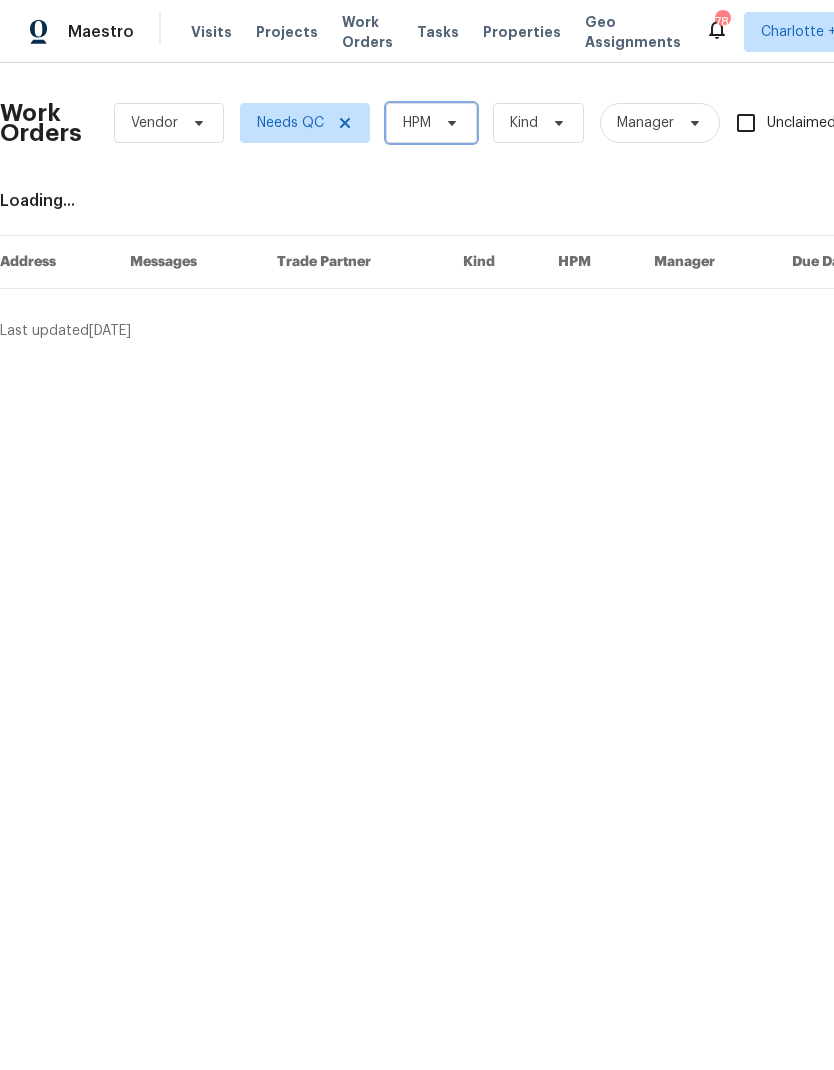 click at bounding box center (449, 123) 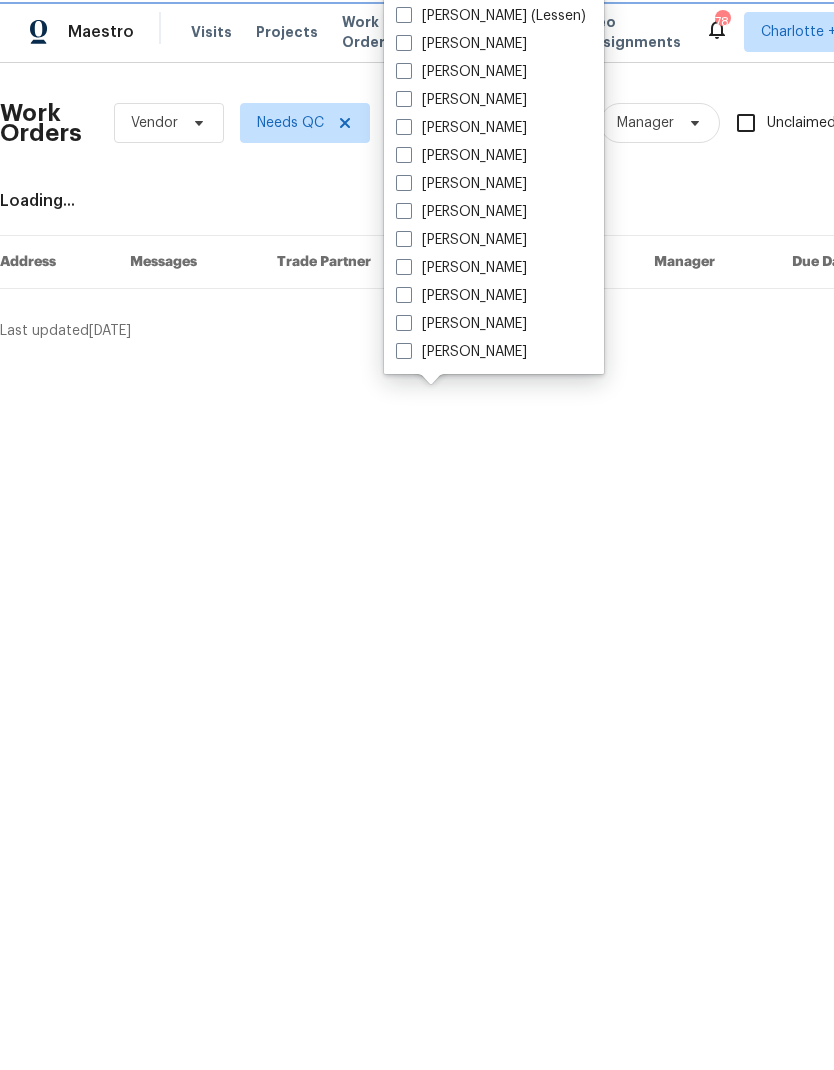 scroll, scrollTop: 472, scrollLeft: 0, axis: vertical 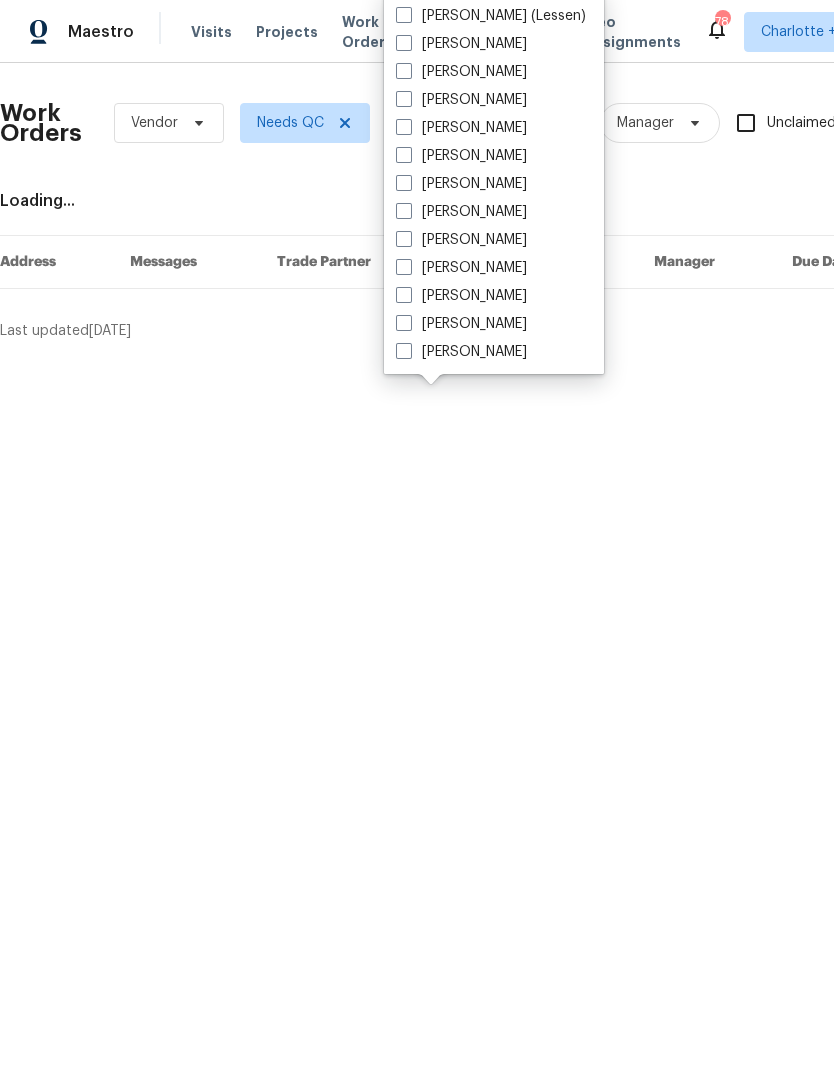 click on "[PERSON_NAME]" at bounding box center (461, 268) 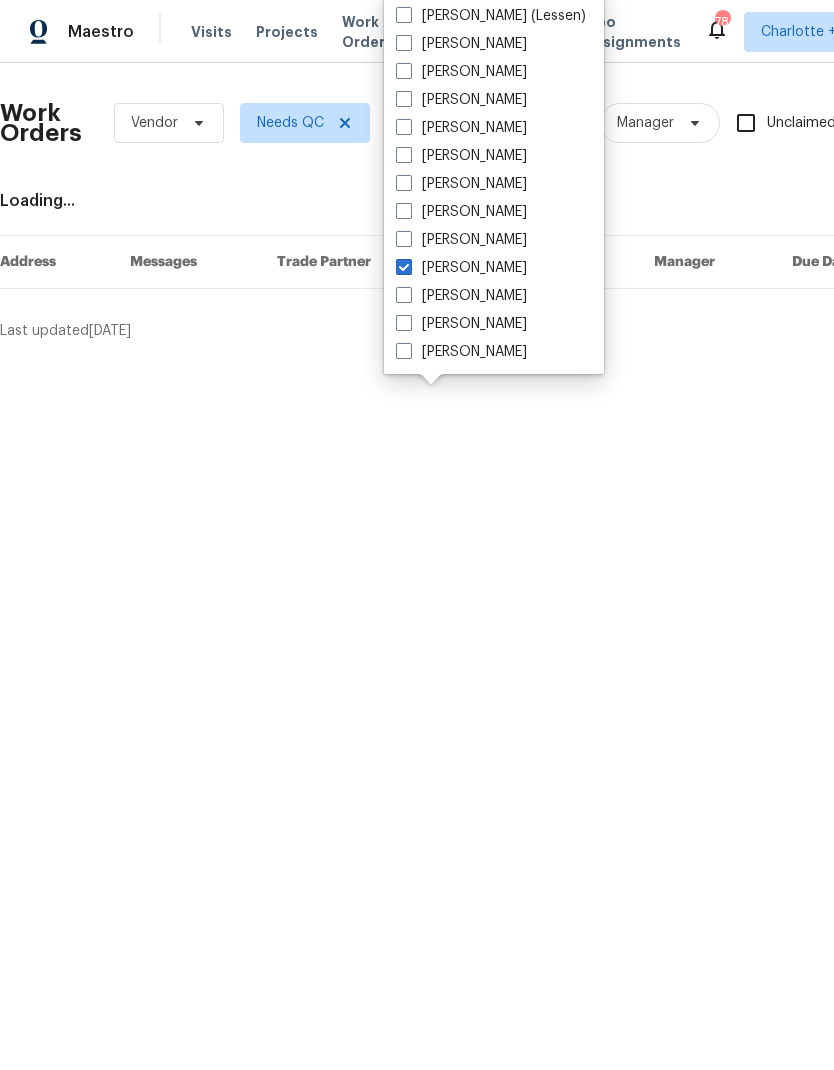 checkbox on "true" 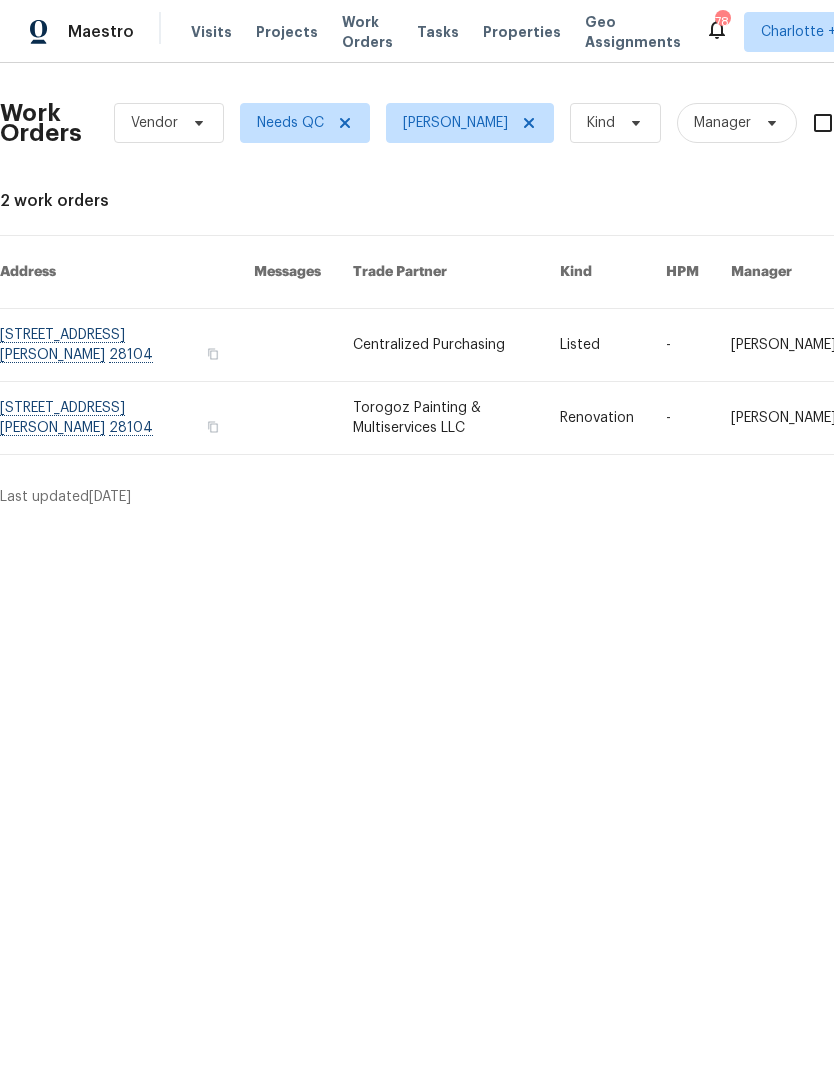 click on "Projects" at bounding box center [287, 32] 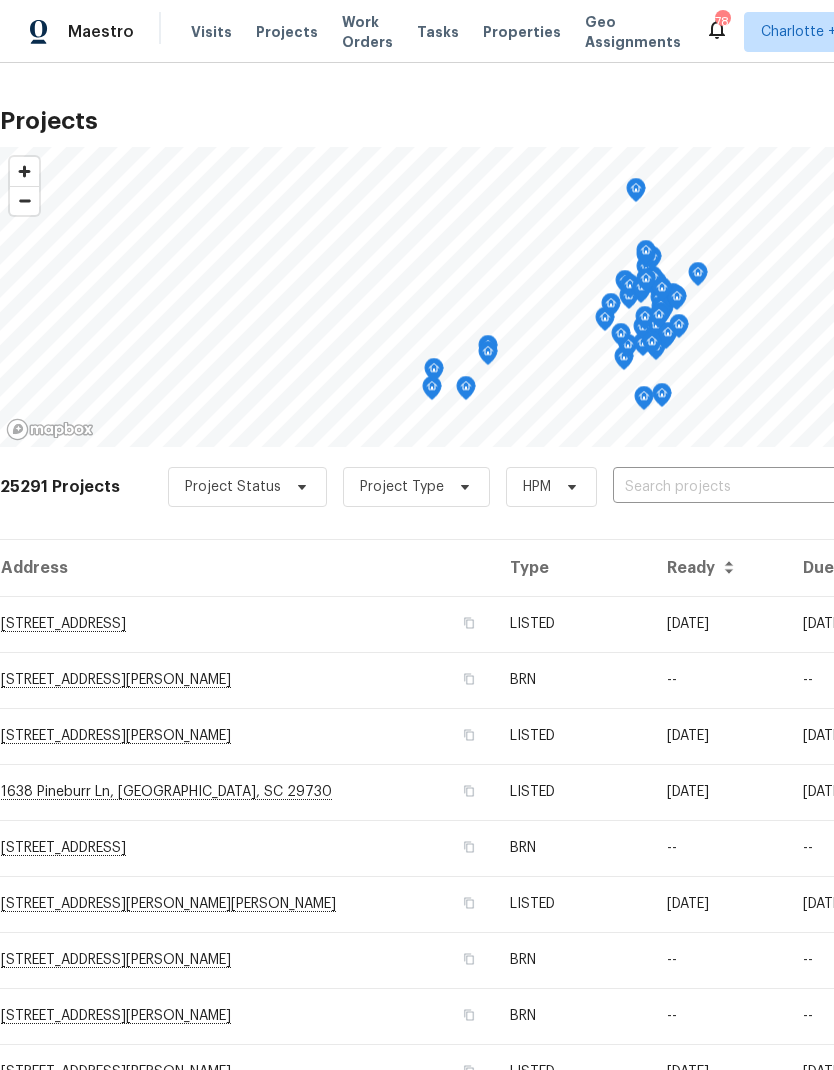 click on "25291 Projects Project Status Project Type HPM ​" at bounding box center [565, 499] 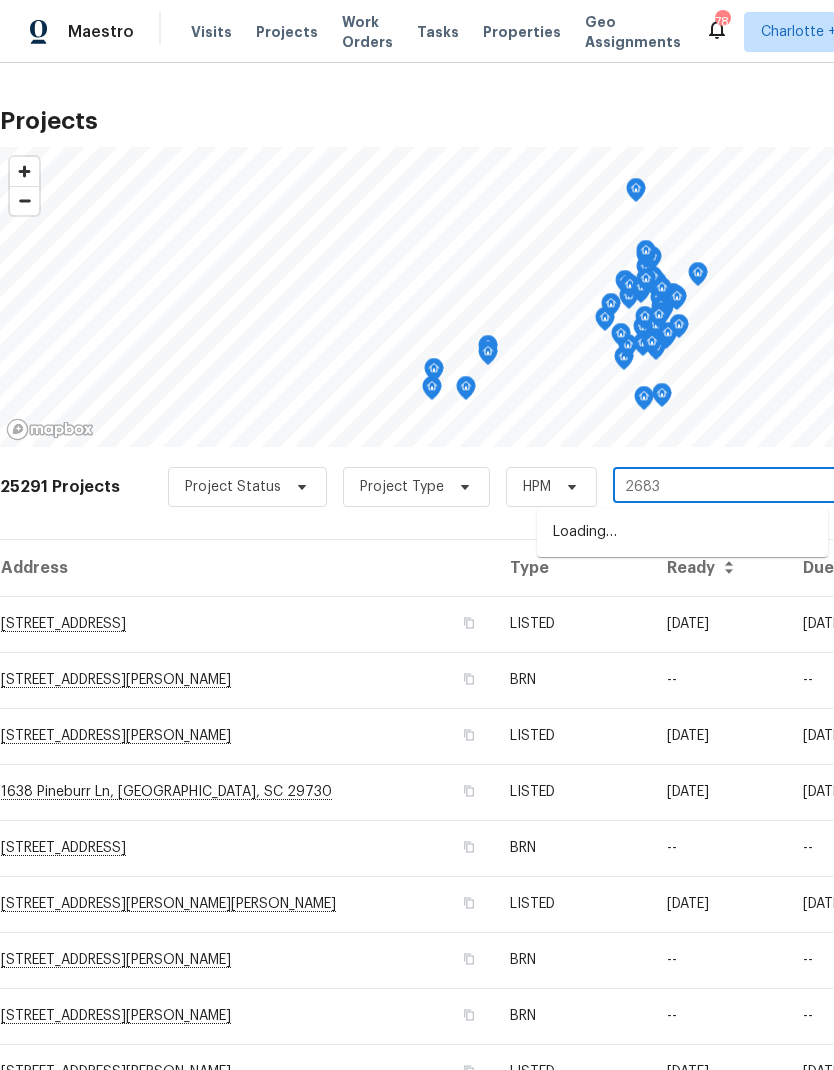 type on "2683" 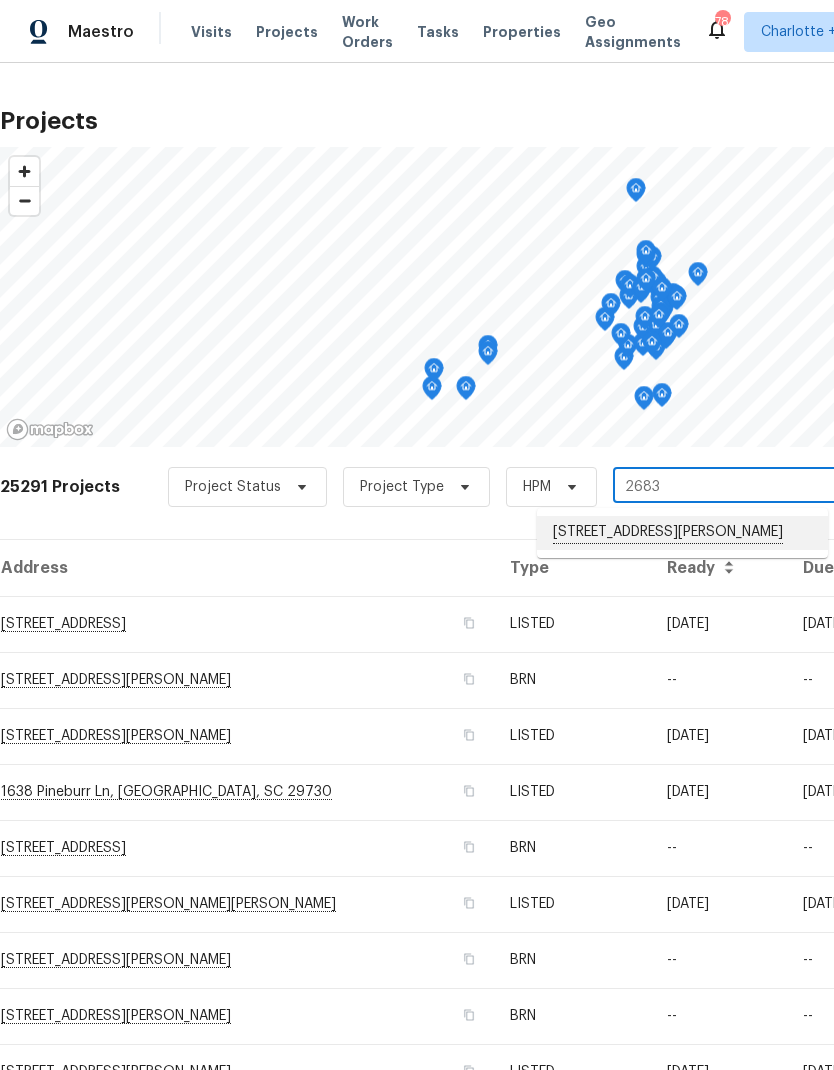 click on "2683 Beulah Church Rd, Matthews, NC 28104" at bounding box center [682, 533] 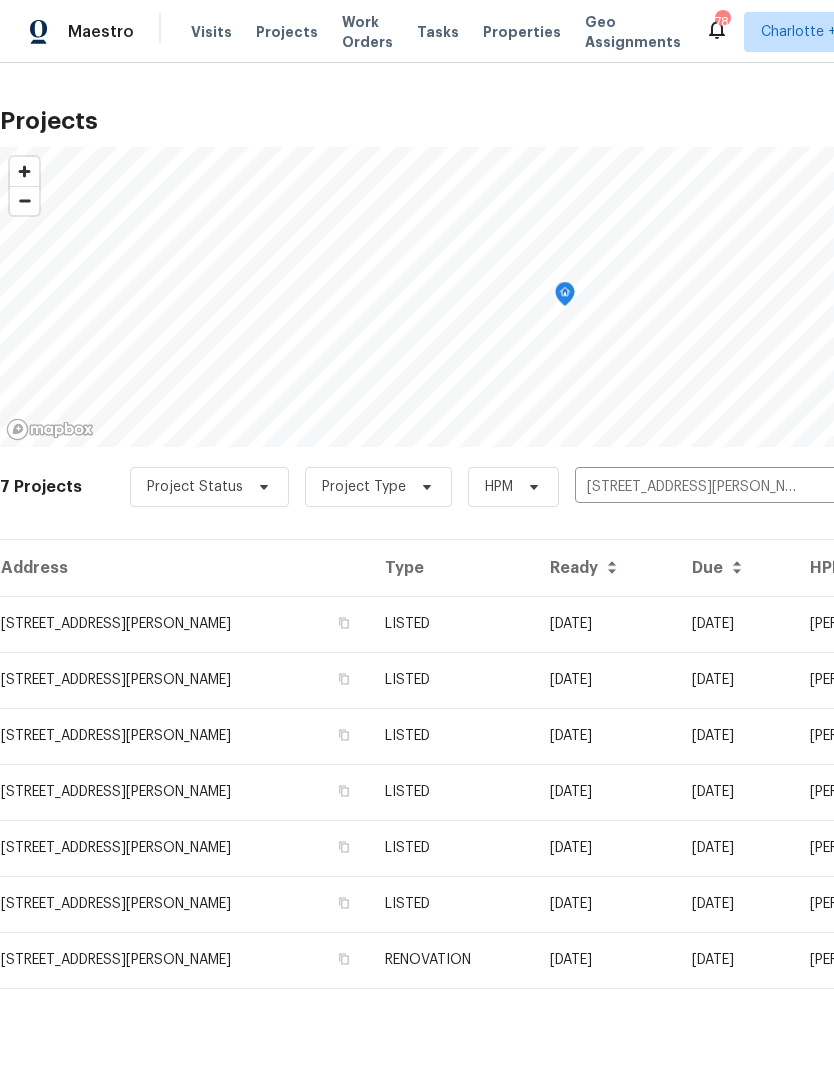 click on "2683 Beulah Church Rd, Matthews, NC 28104" at bounding box center (184, 624) 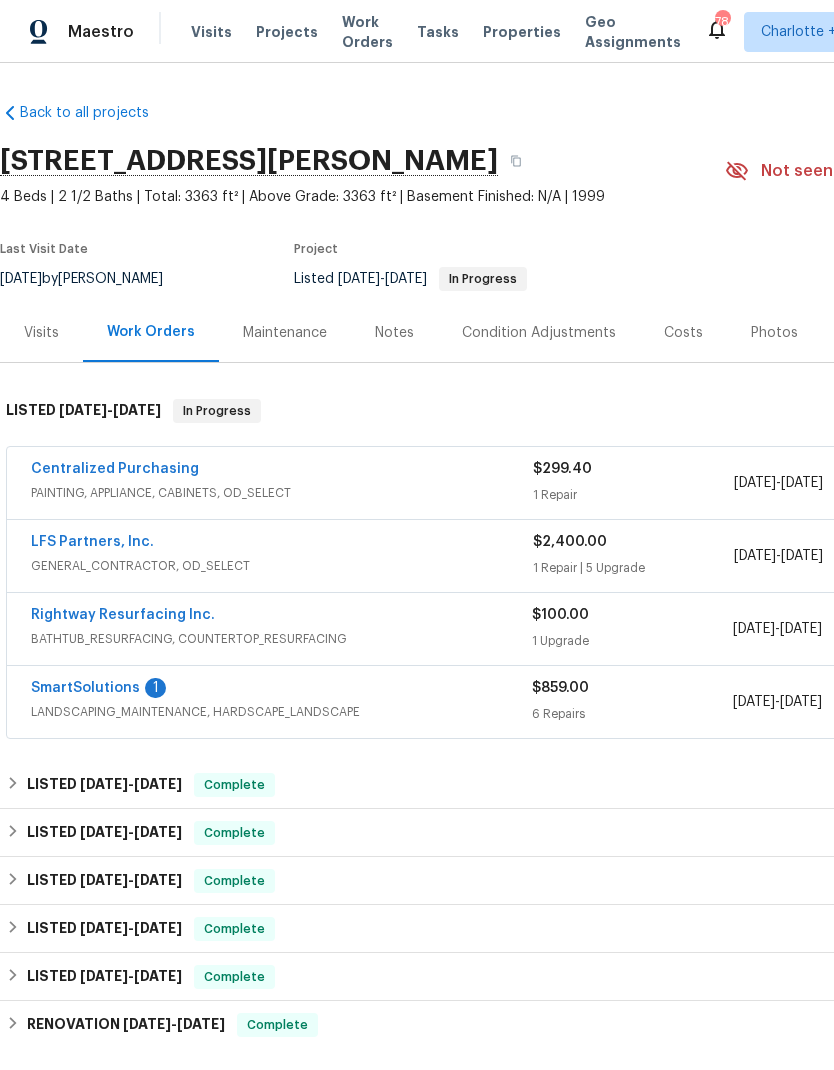click on "SmartSolutions" at bounding box center (85, 688) 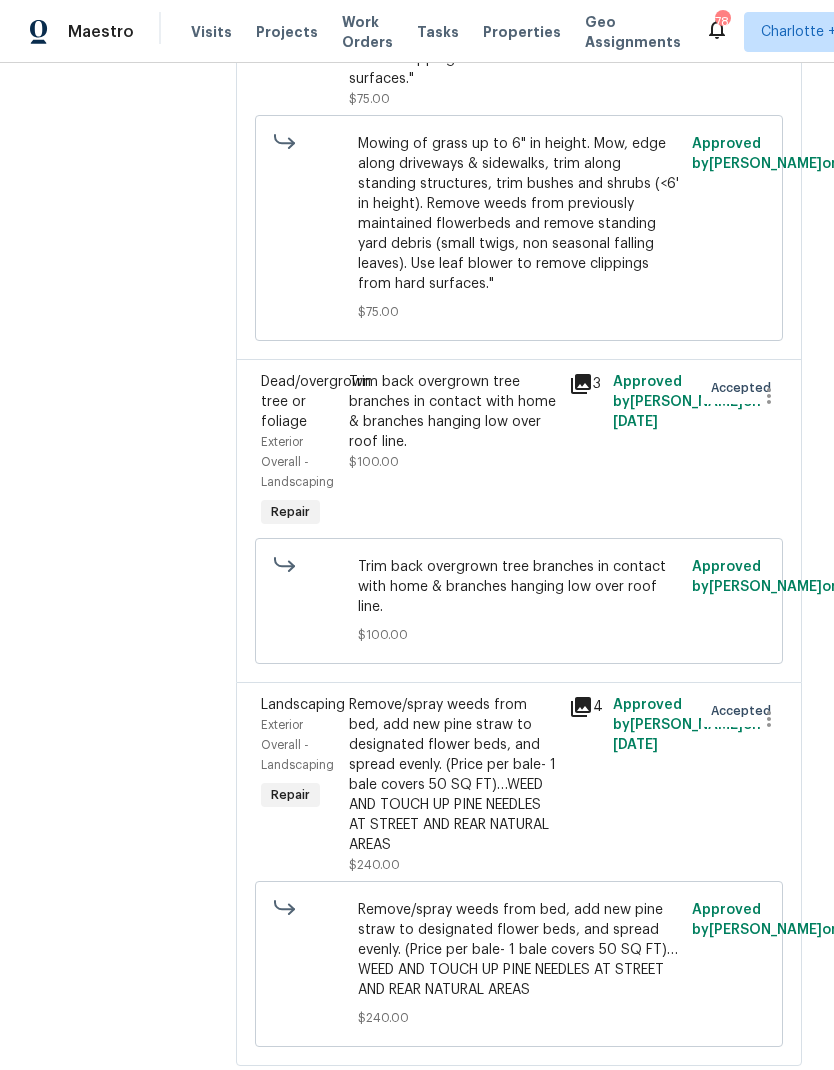 scroll, scrollTop: 1469, scrollLeft: 0, axis: vertical 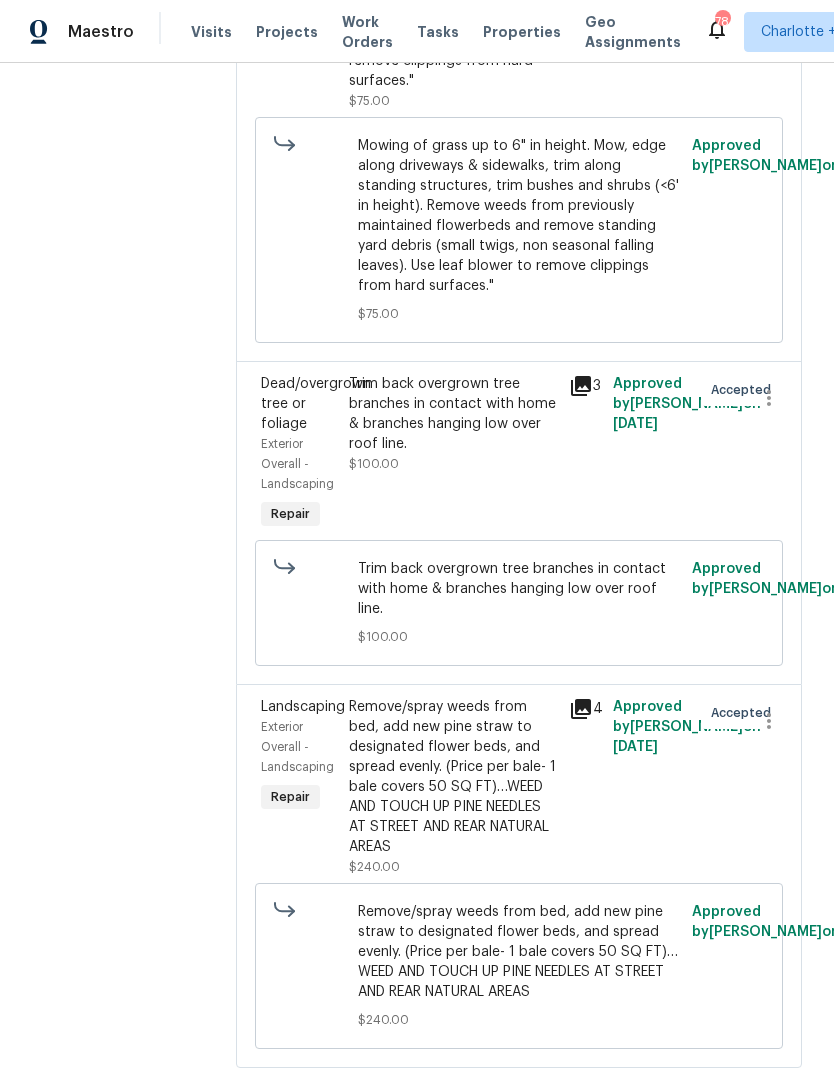 click on "Remove/spray weeds from bed, add new pine straw to designated flower beds, and spread evenly. (Price per bale- 1 bale covers 50 SQ FT)…WEED AND TOUCH UP PINE NEEDLES AT STREET AND REAR NATURAL AREAS" at bounding box center [453, 777] 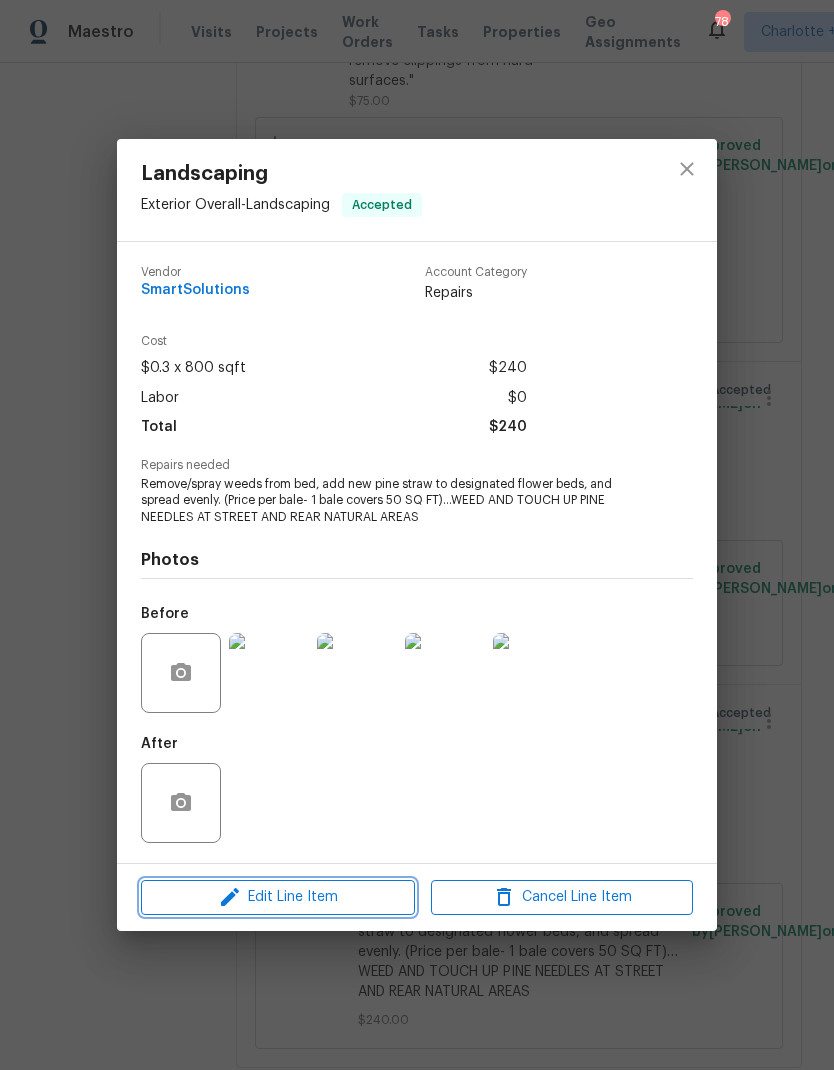 click on "Edit Line Item" at bounding box center [278, 897] 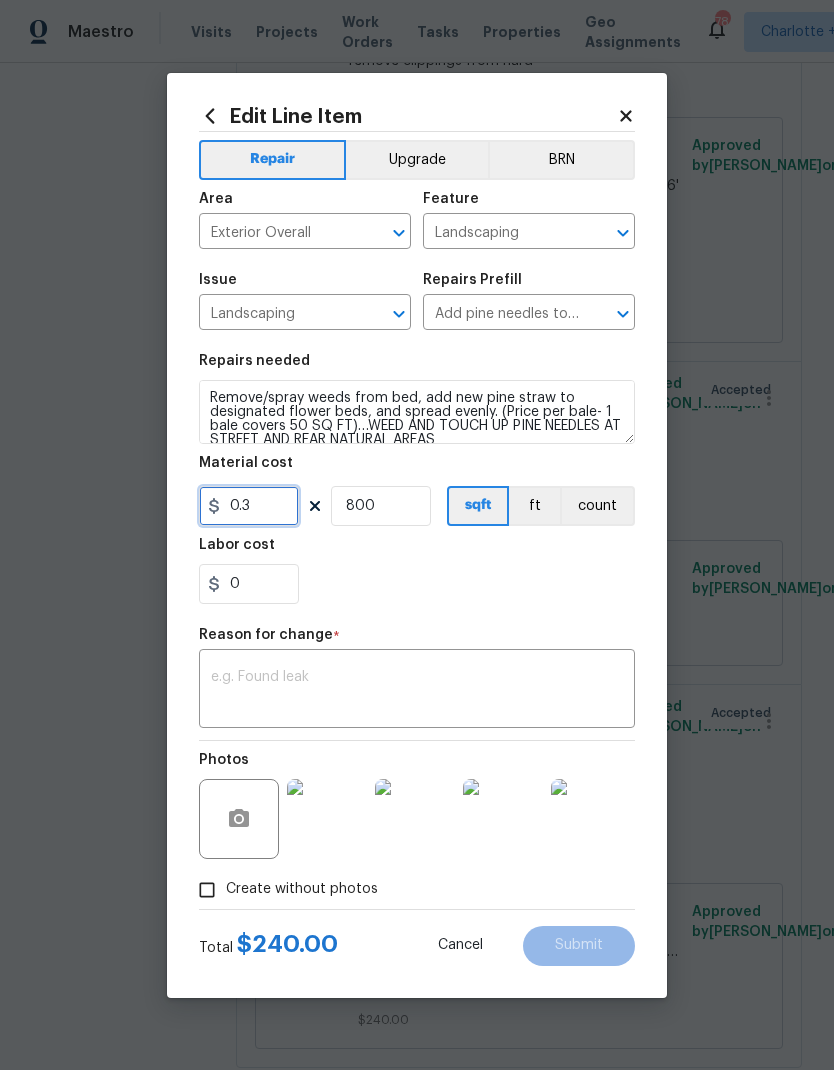 click on "0.3" at bounding box center (249, 506) 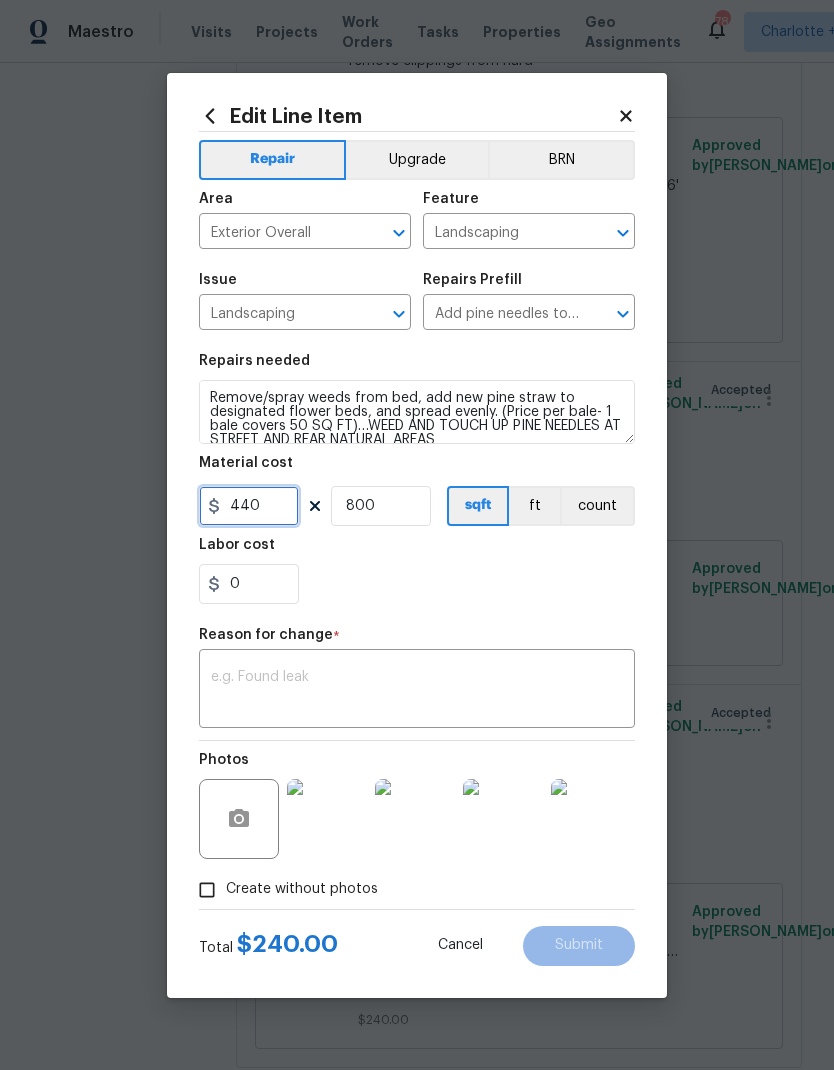 type on "440" 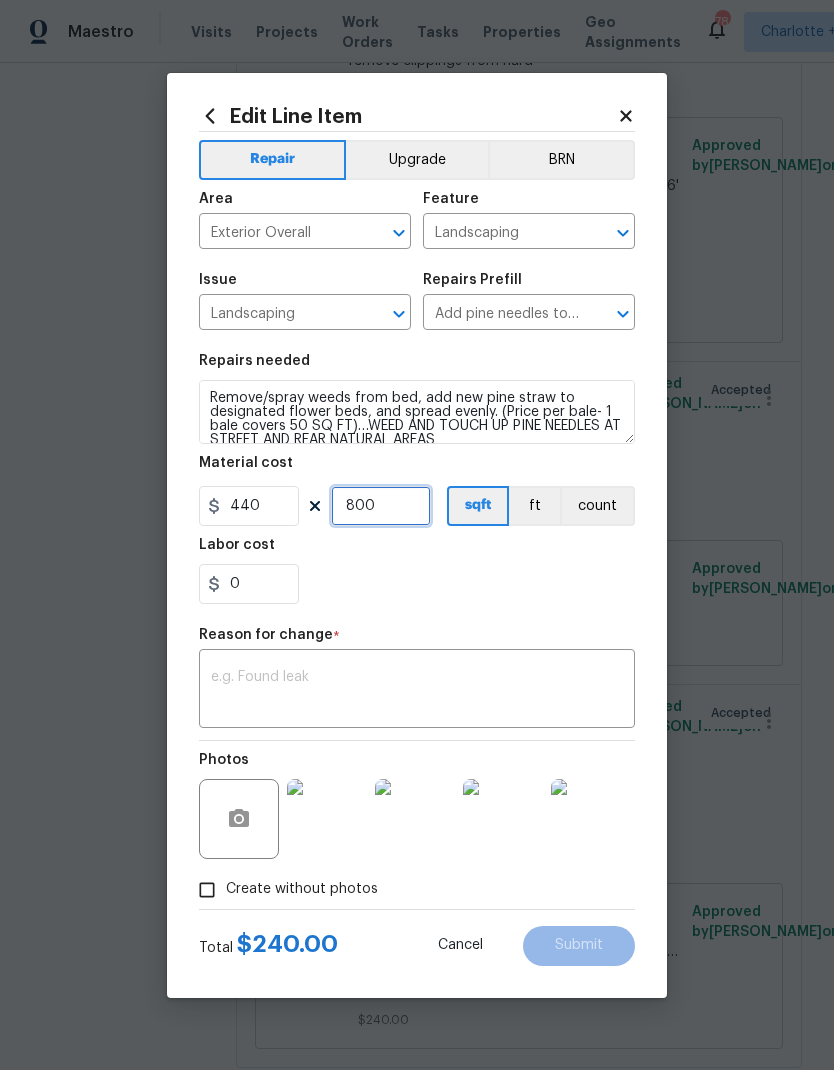 click on "800" at bounding box center (381, 506) 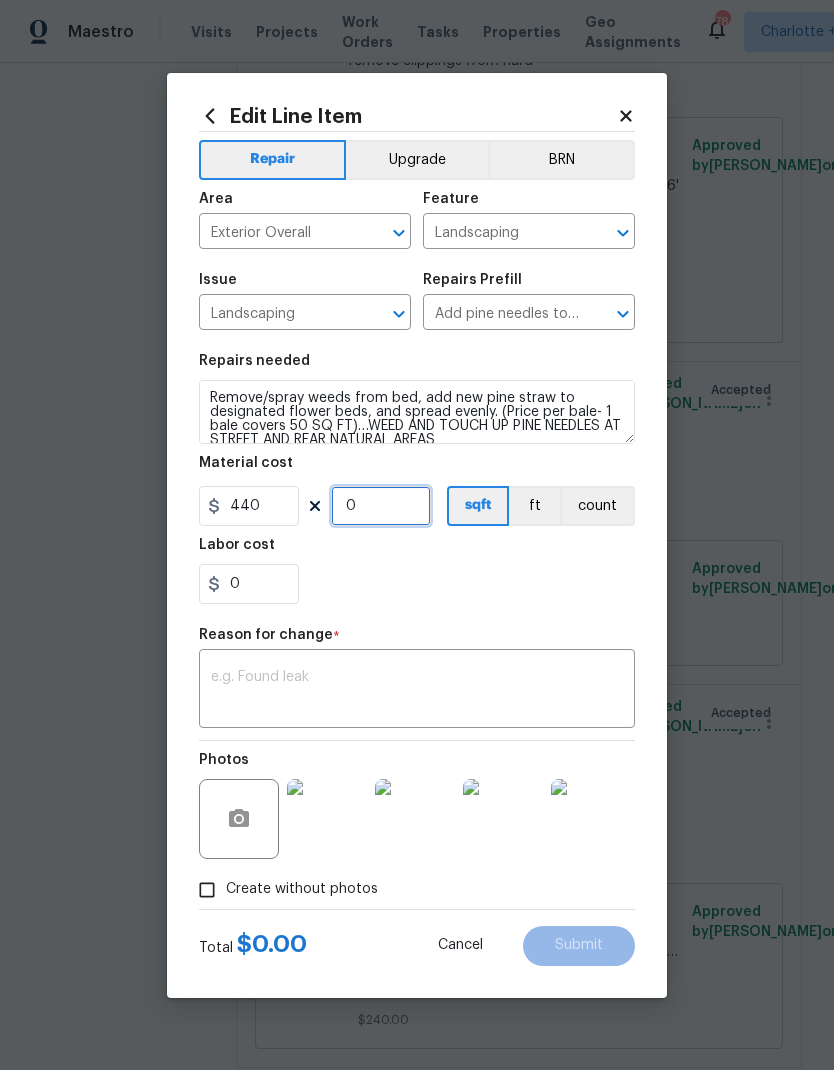 type on "1" 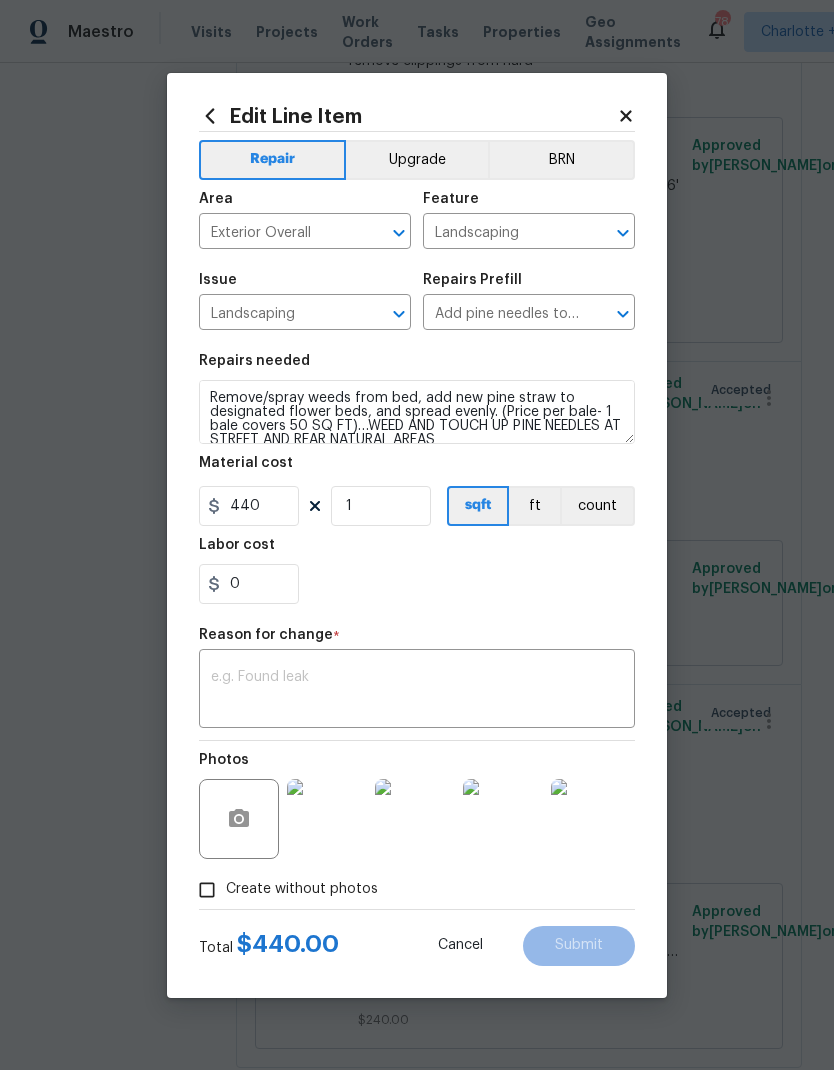 click at bounding box center [417, 691] 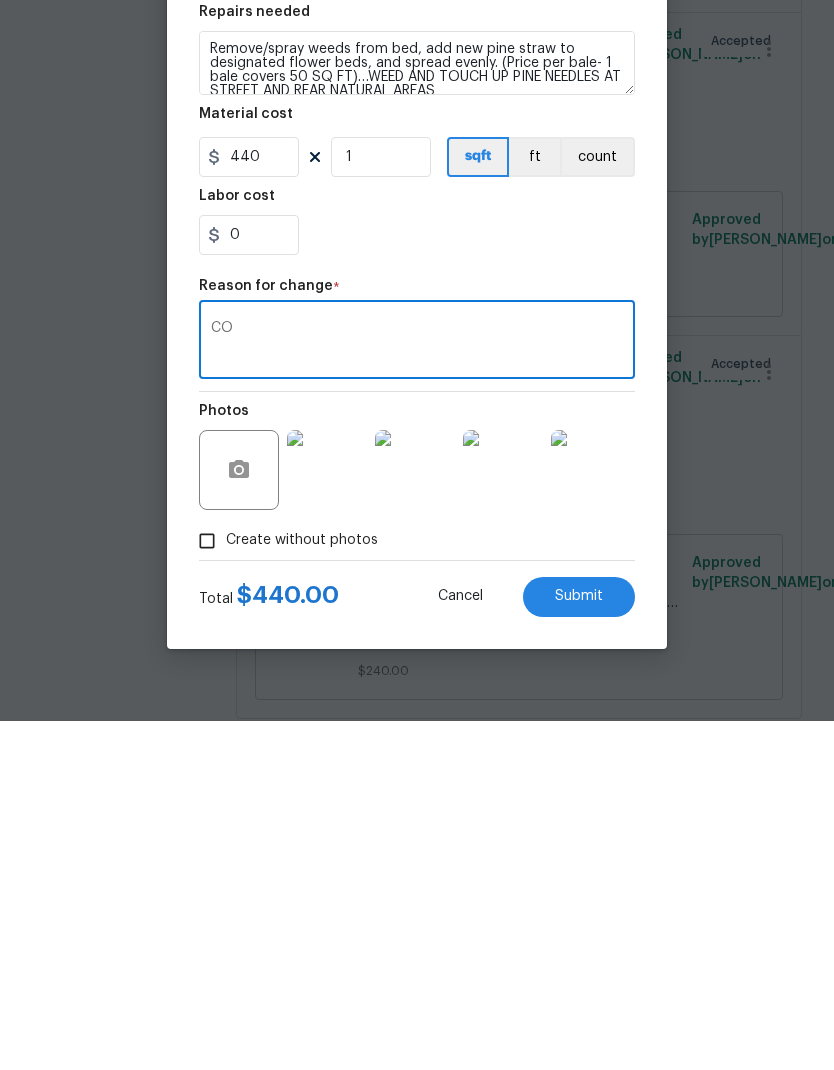 scroll, scrollTop: 80, scrollLeft: 0, axis: vertical 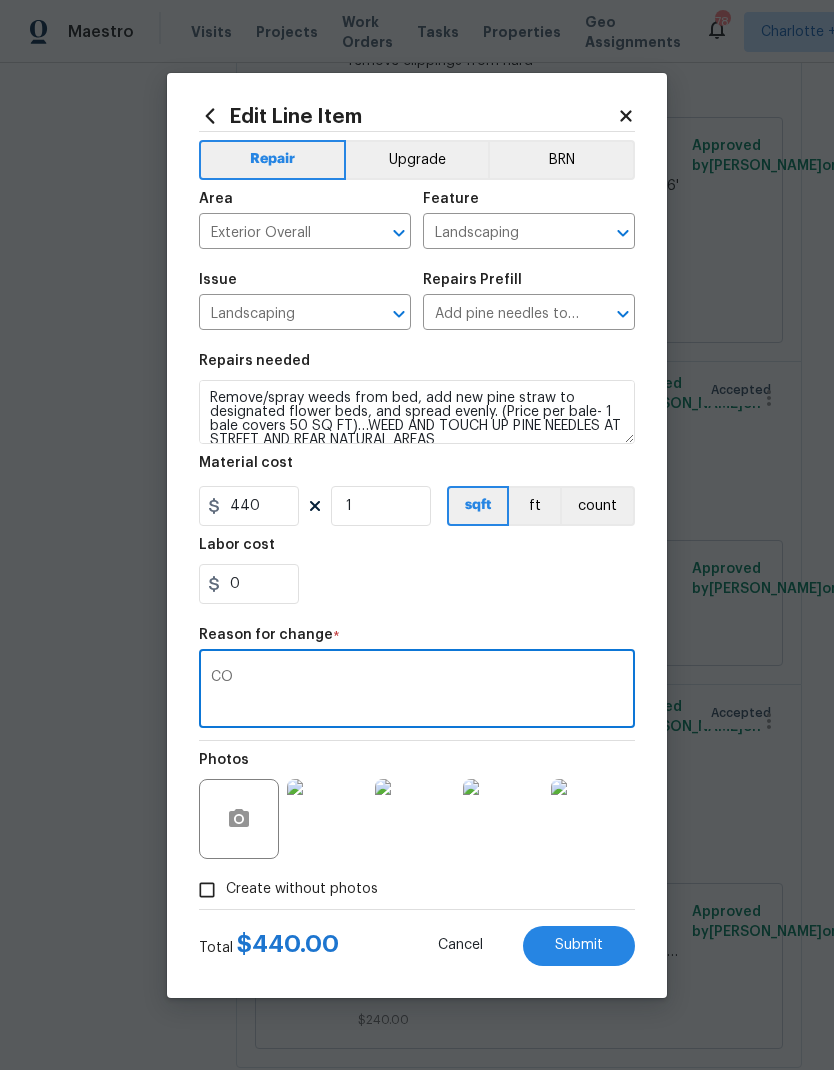 type on "CO" 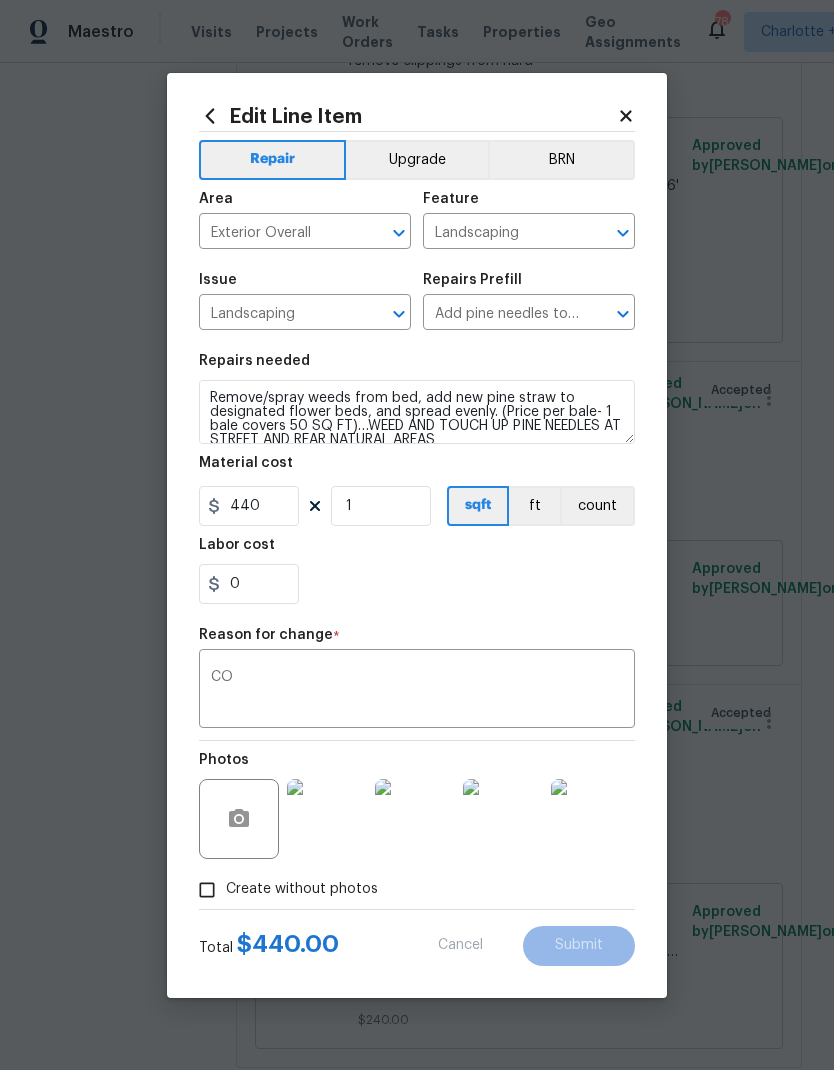 type on "0.3" 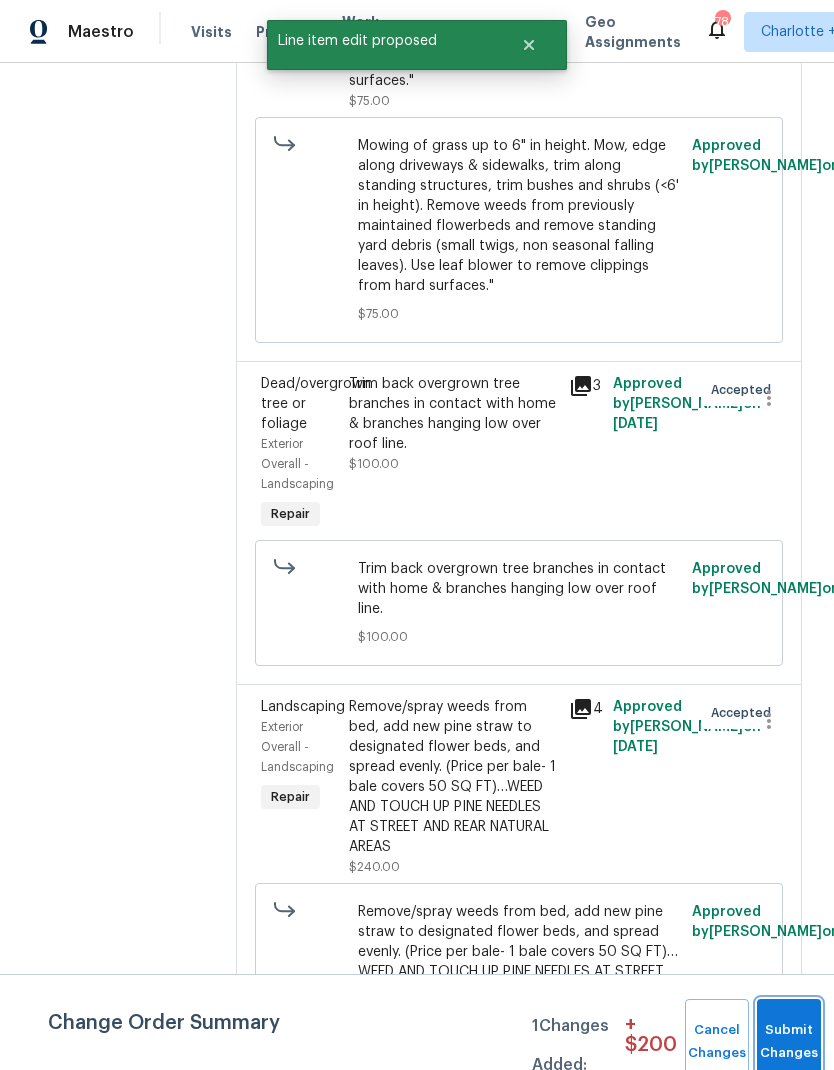 click on "Submit Changes" at bounding box center (789, 1042) 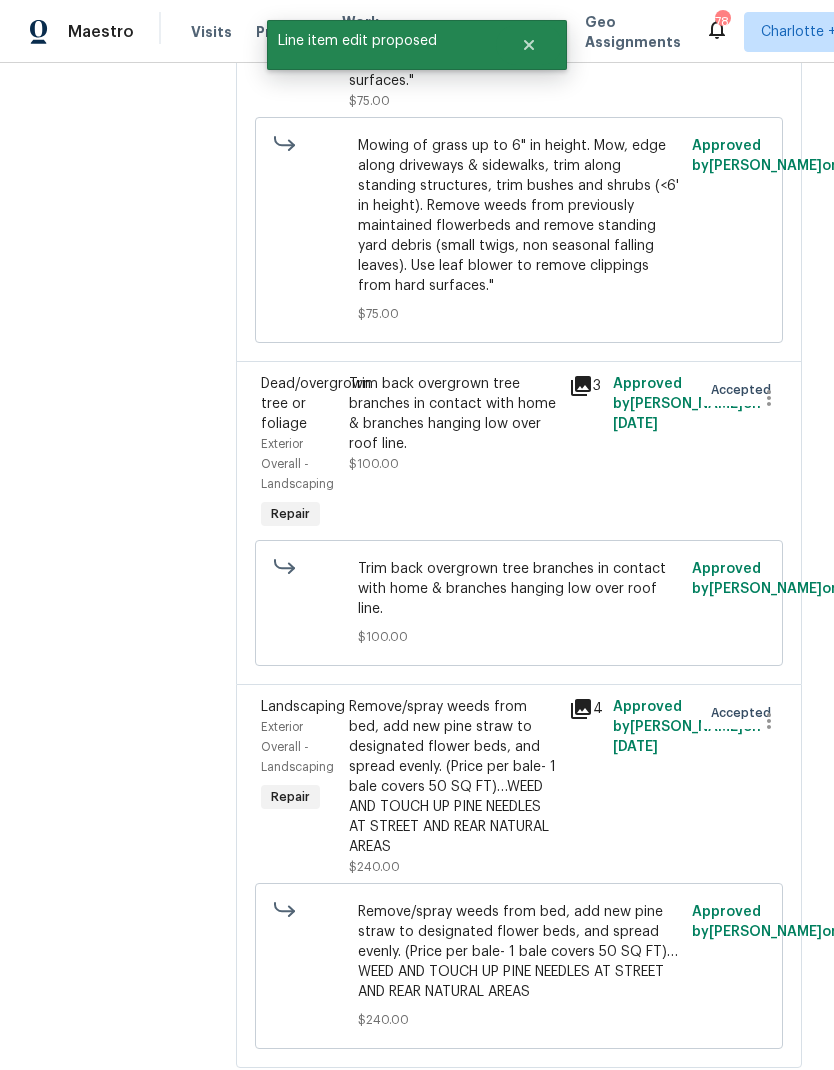 scroll, scrollTop: 0, scrollLeft: 0, axis: both 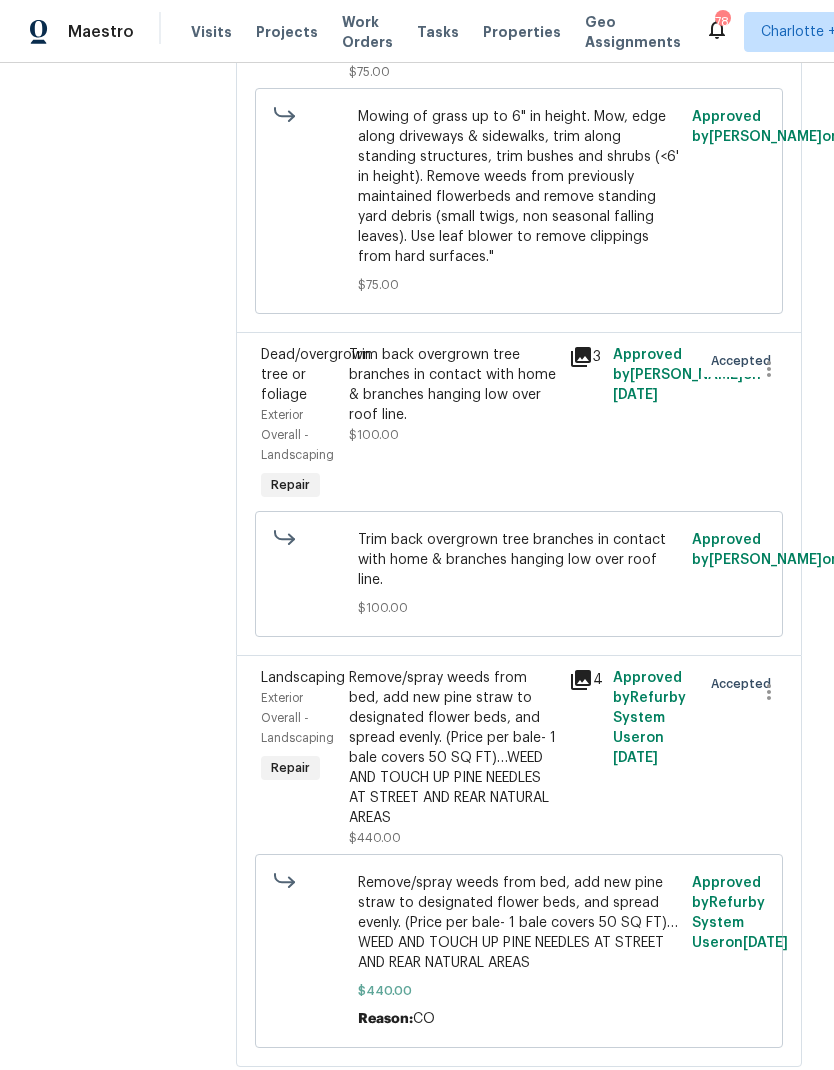 click on "Remove/spray weeds from bed, add new pine straw to designated flower beds, and spread evenly. (Price per bale- 1 bale covers 50 SQ FT)…WEED AND TOUCH UP PINE NEEDLES AT STREET AND REAR NATURAL AREAS" at bounding box center (453, 748) 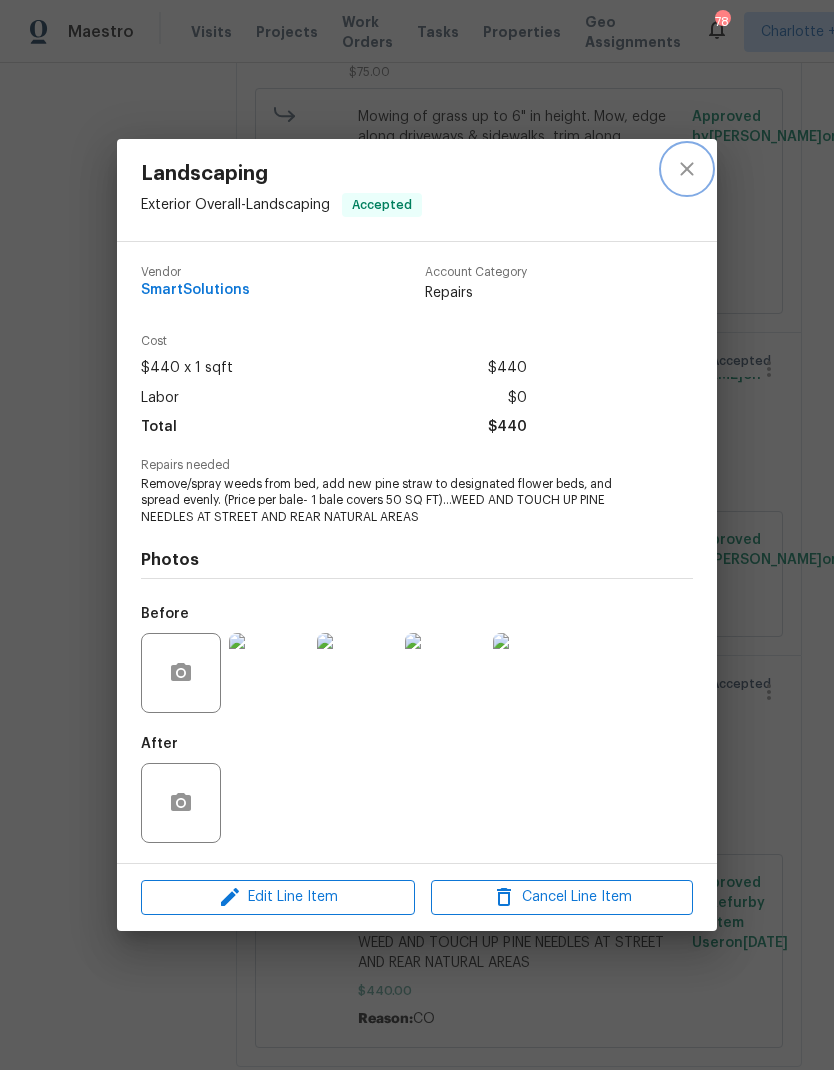 click 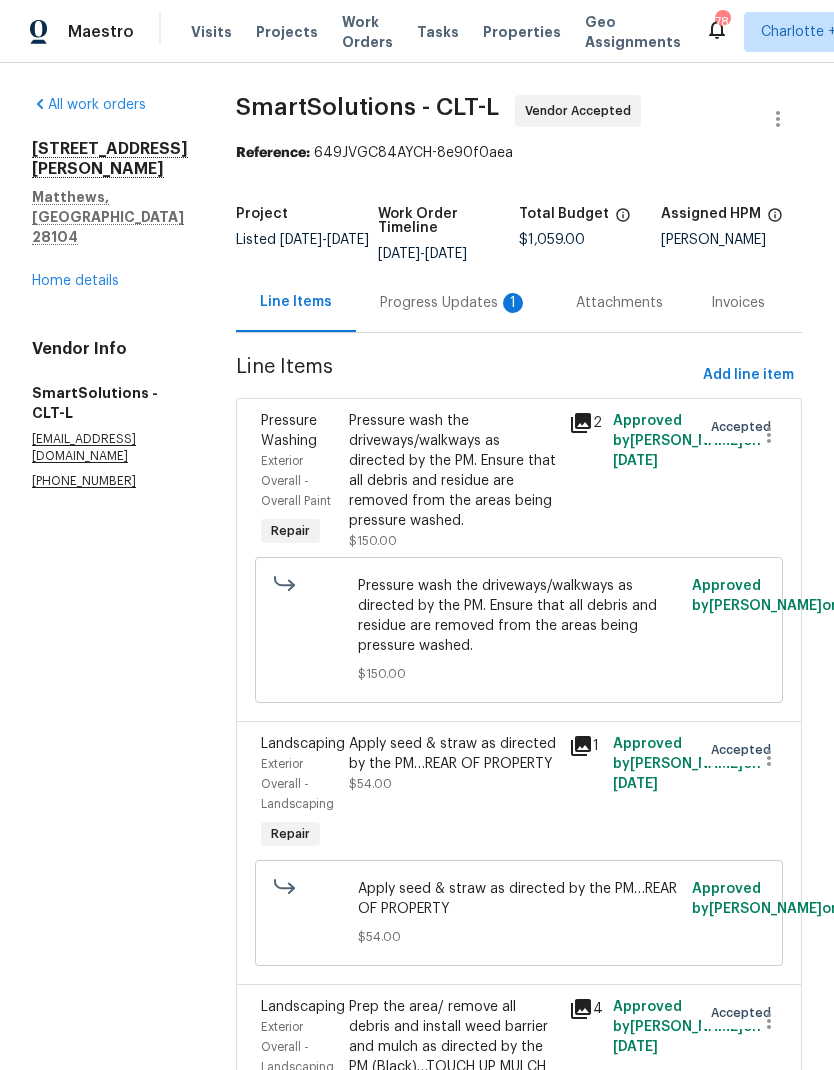 scroll, scrollTop: 0, scrollLeft: 0, axis: both 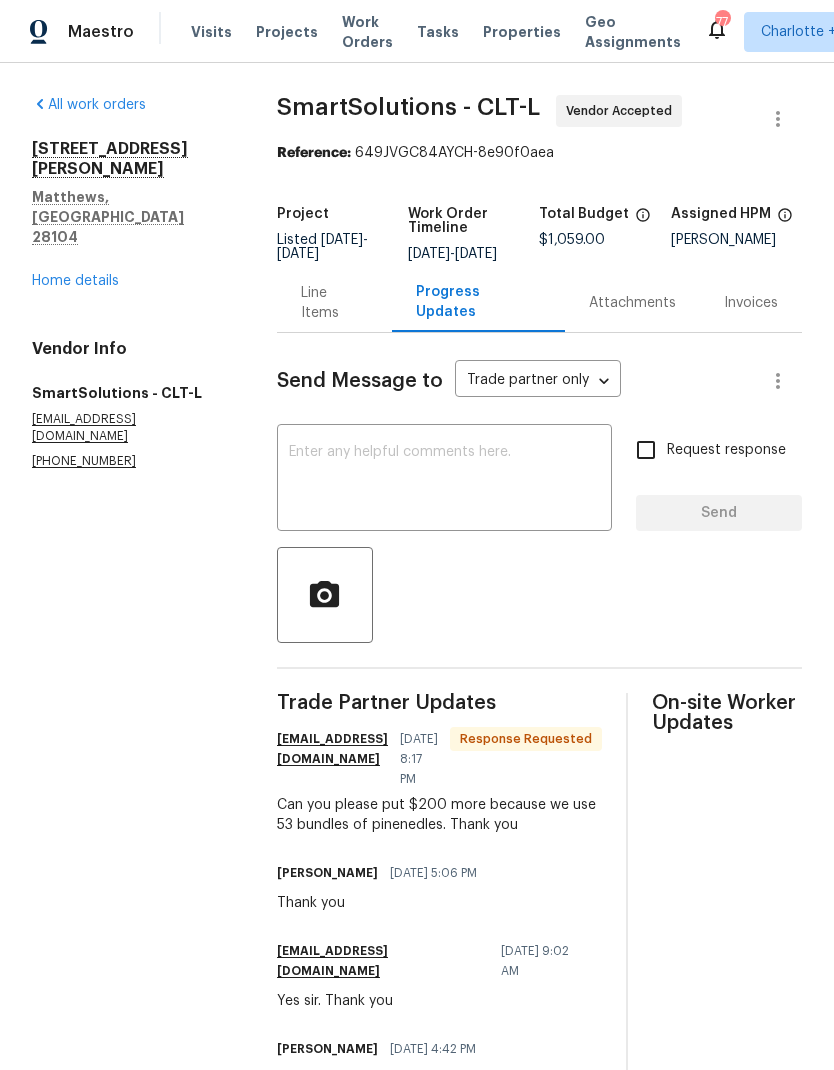 click at bounding box center [444, 480] 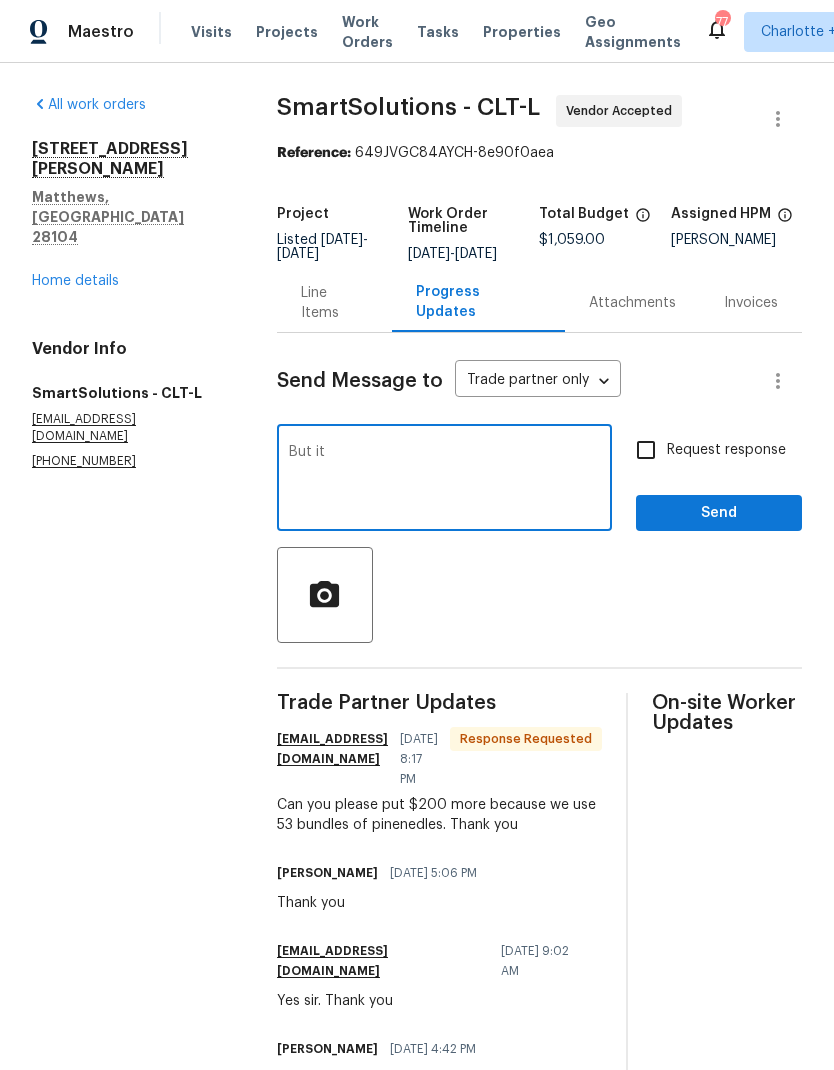 type on "But" 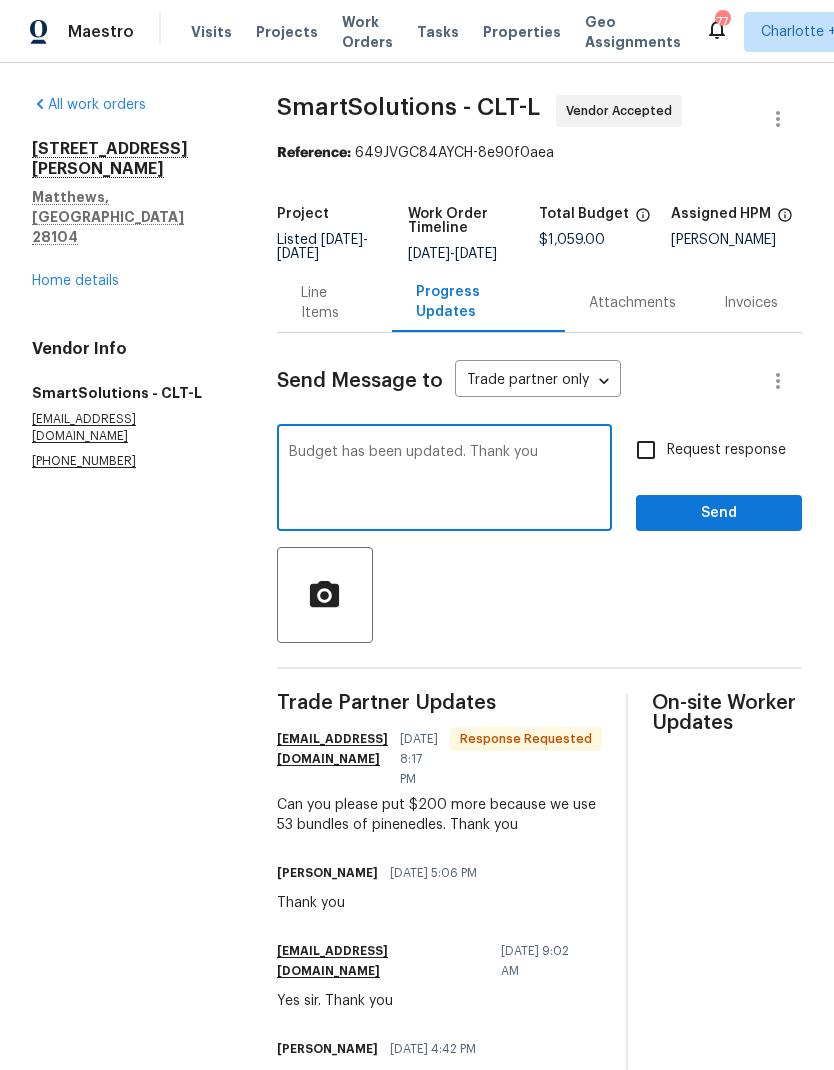 type on "Budget has been updated. Thank you" 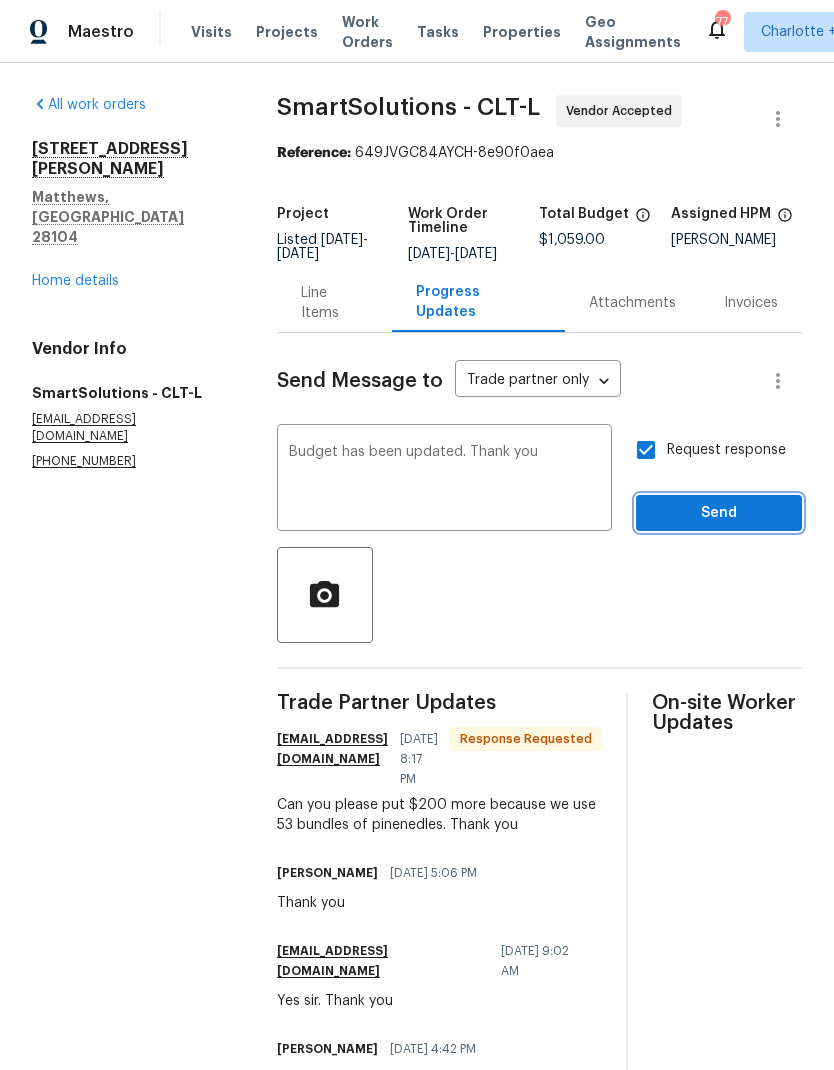 click on "Send" at bounding box center (719, 513) 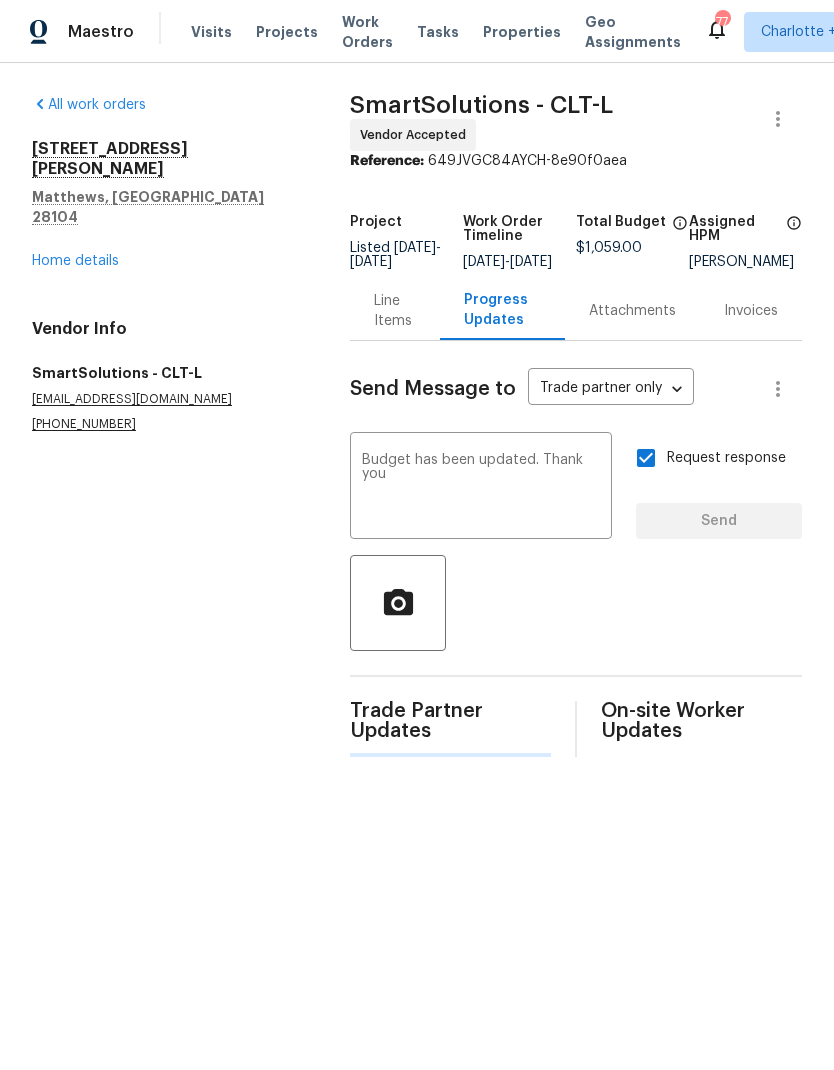 type 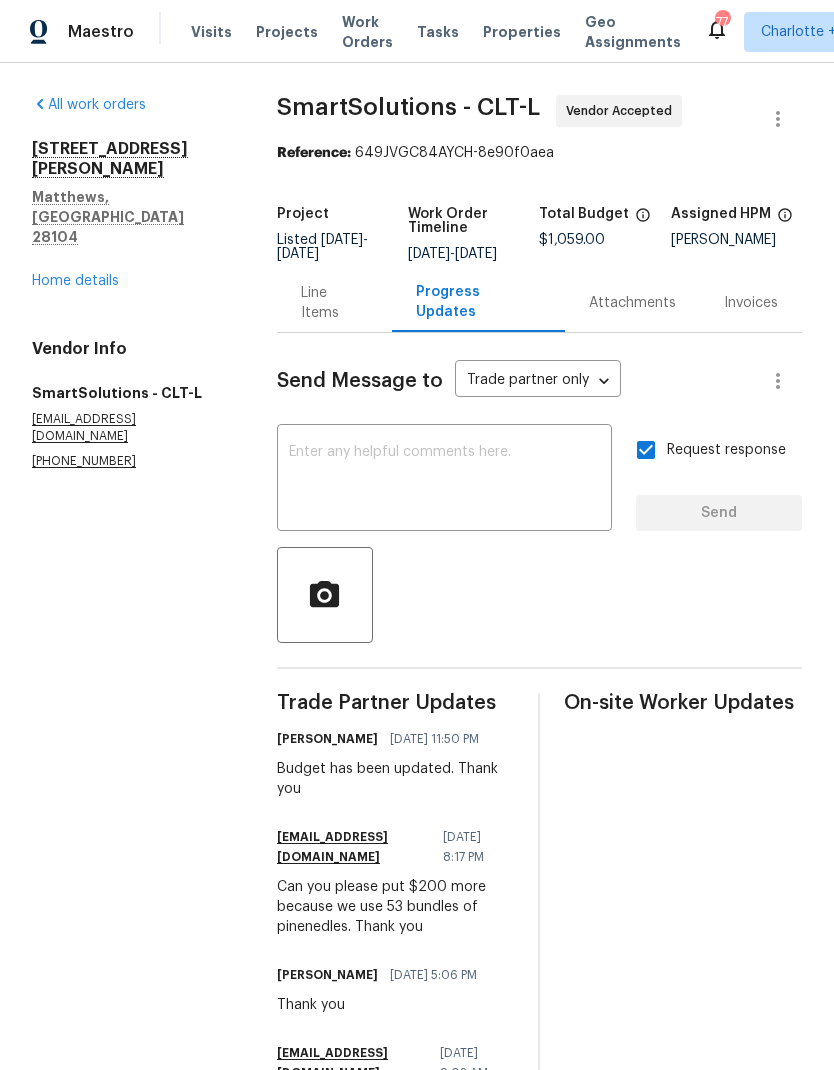 click on "Maestro" at bounding box center (67, 32) 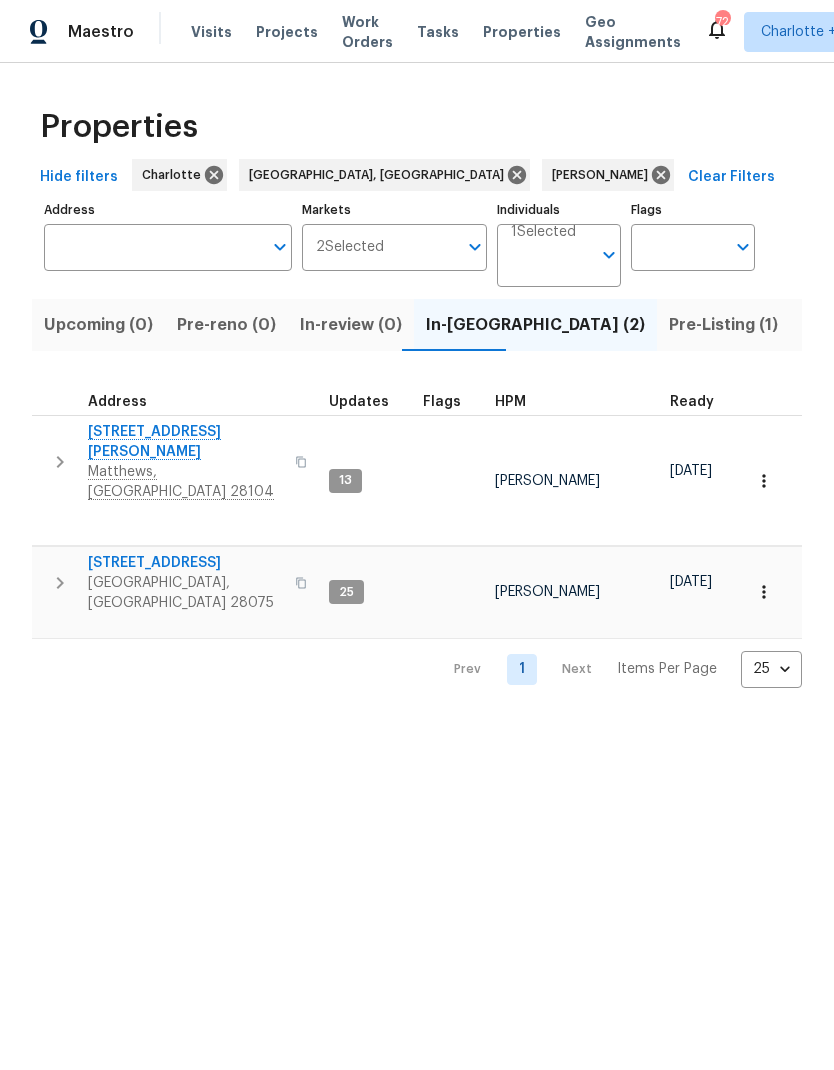scroll, scrollTop: 0, scrollLeft: 0, axis: both 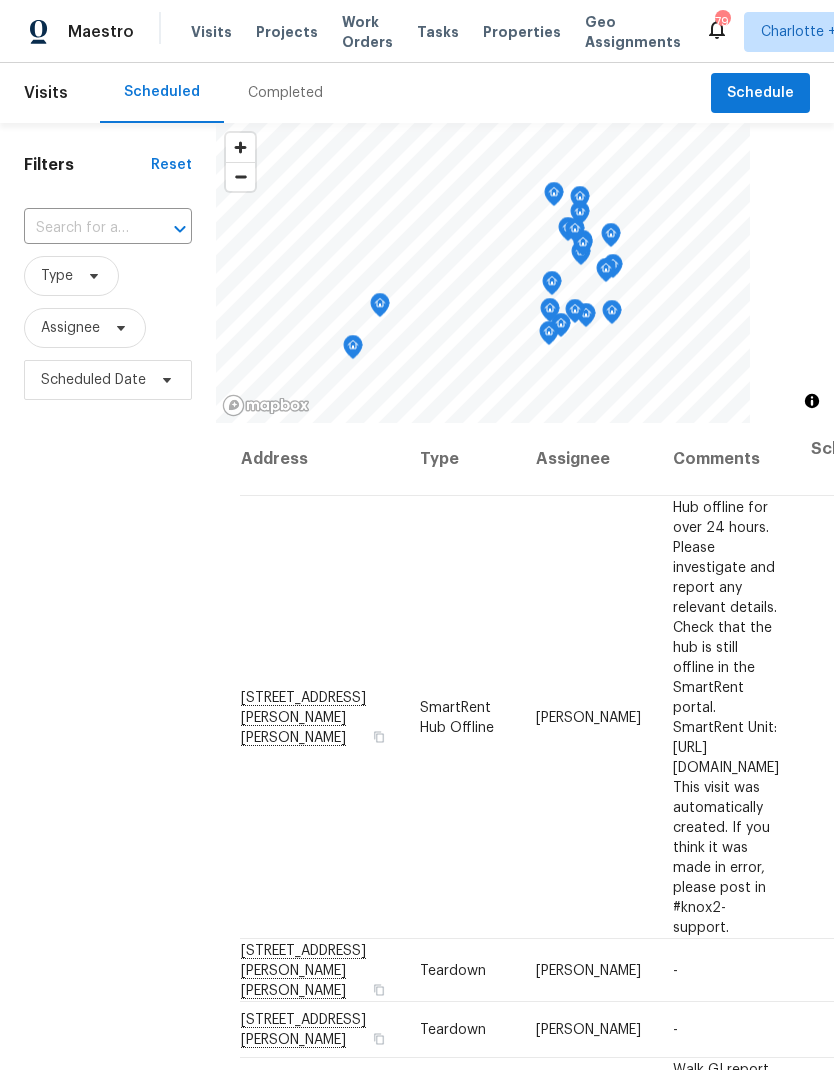 click on "Work Orders" at bounding box center [367, 32] 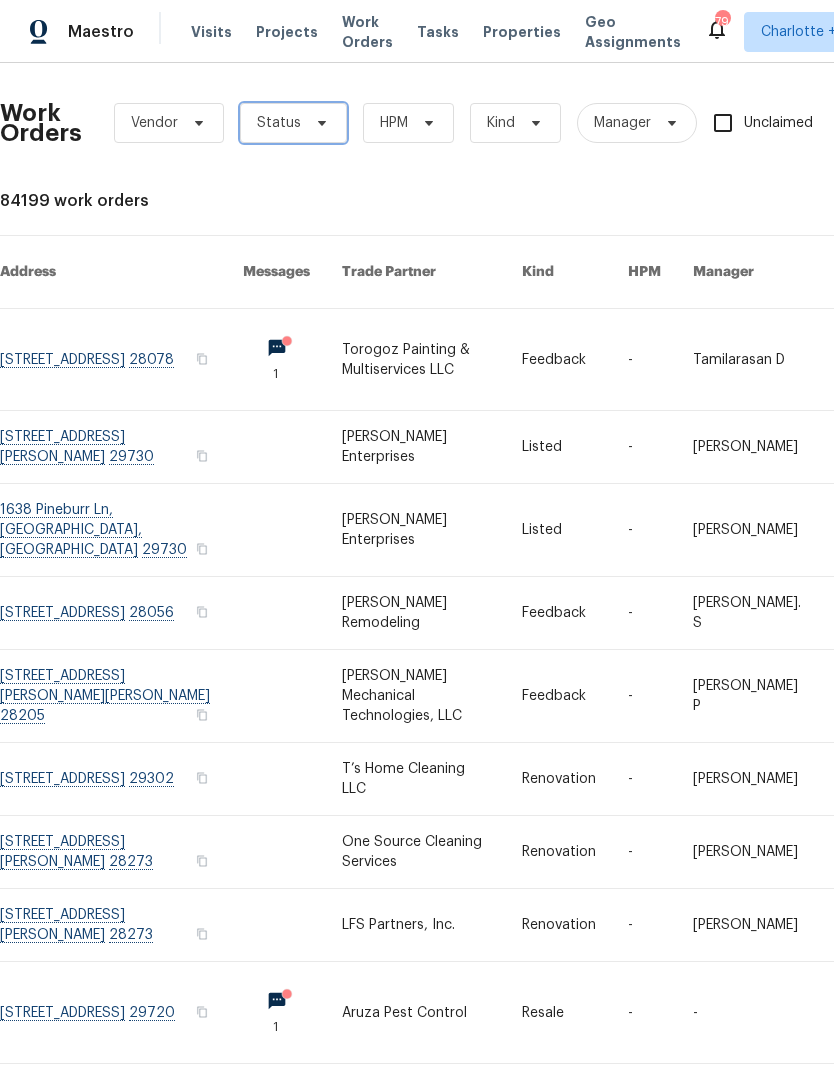 click on "Status" at bounding box center [279, 123] 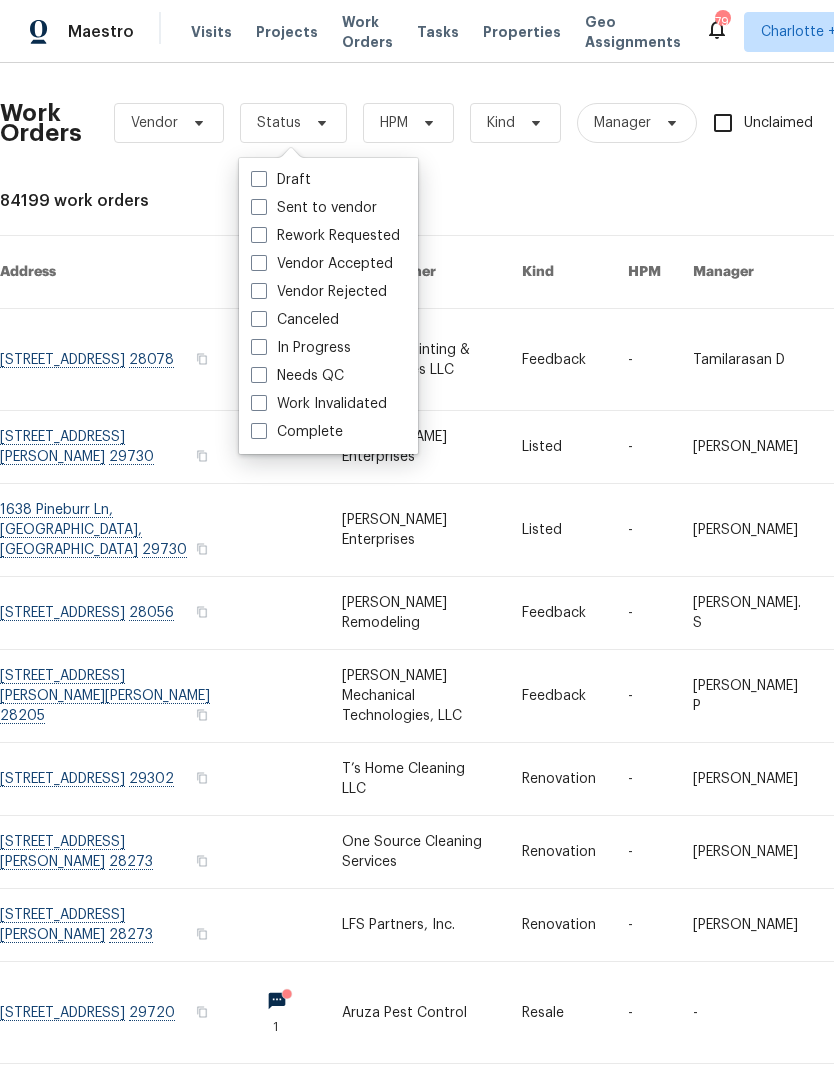 click on "Needs QC" at bounding box center (297, 376) 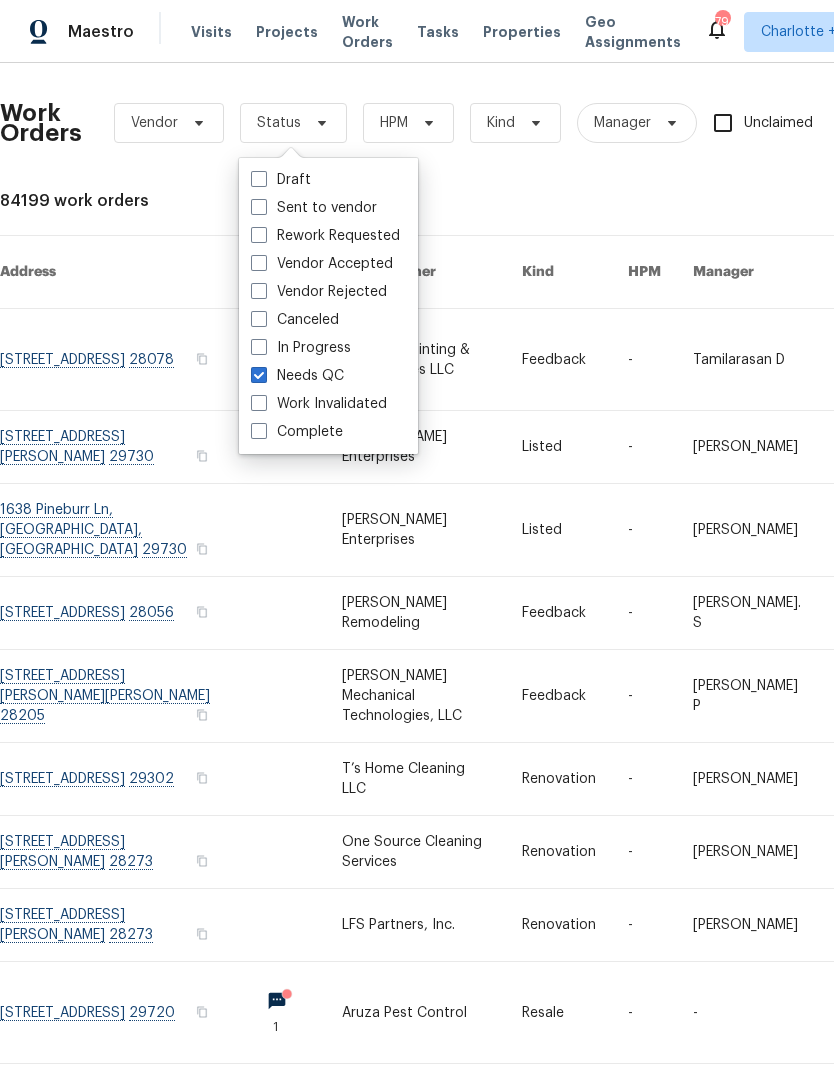 checkbox on "true" 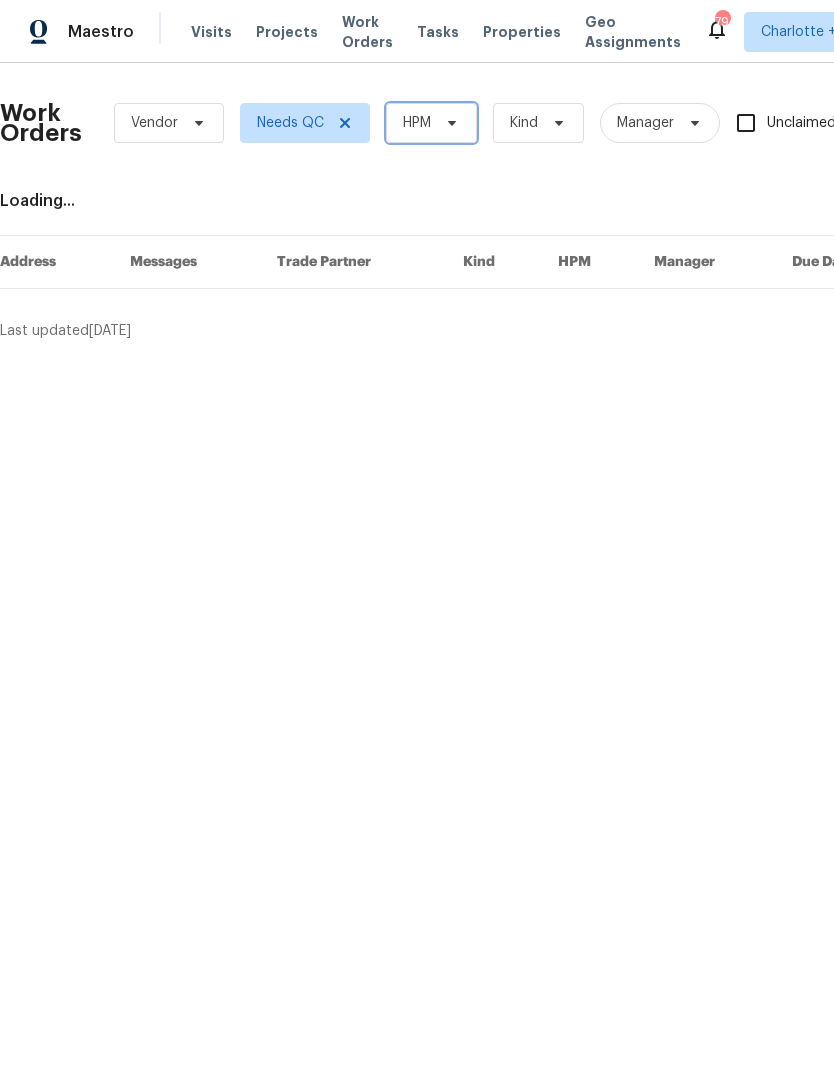 click on "HPM" at bounding box center [431, 123] 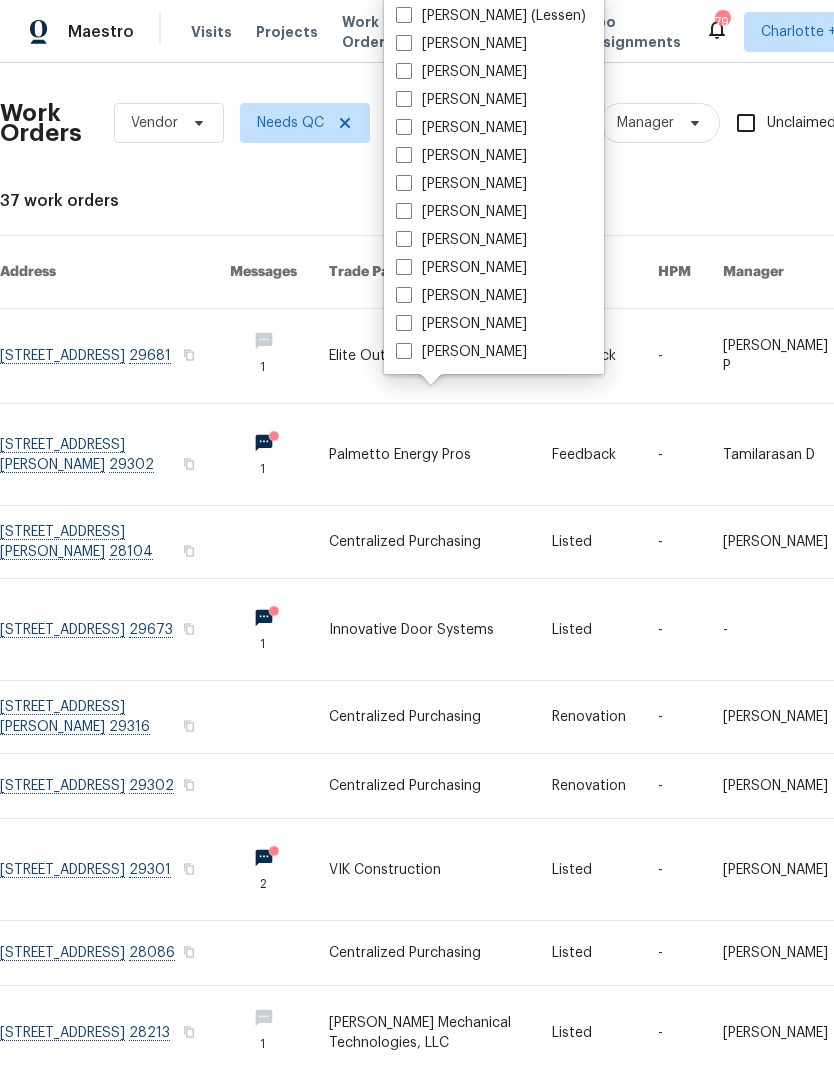 scroll, scrollTop: 472, scrollLeft: 0, axis: vertical 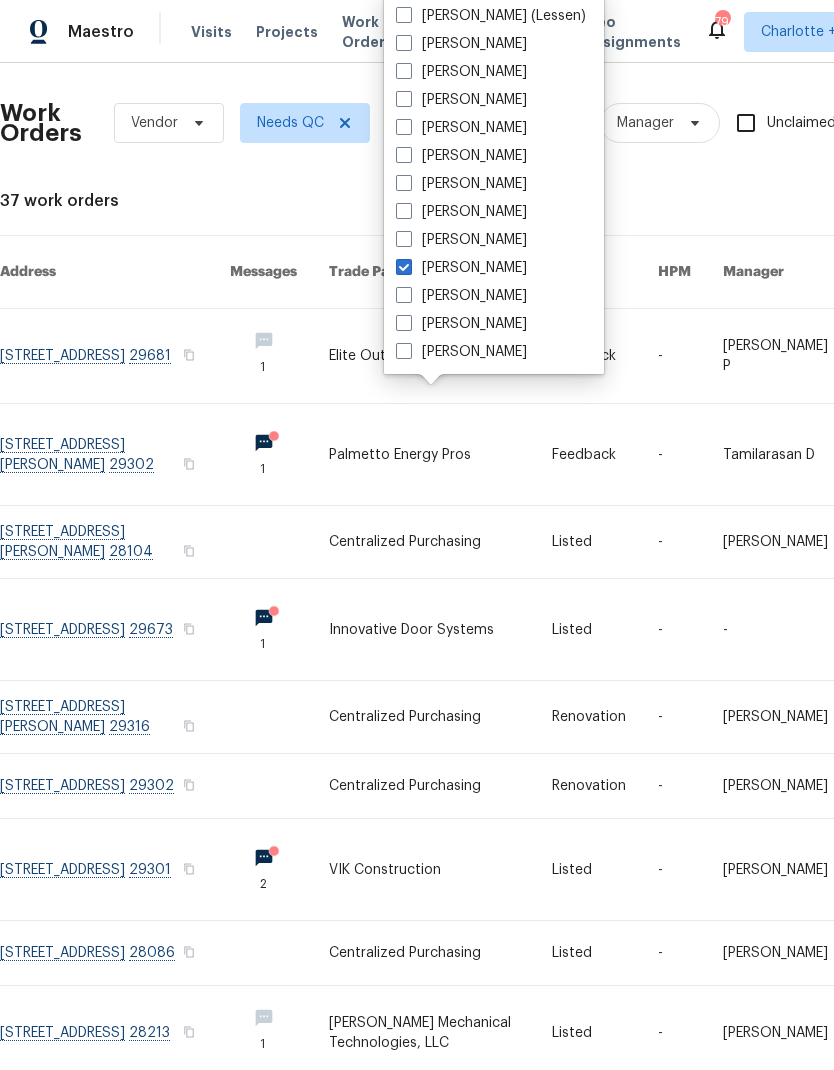 checkbox on "true" 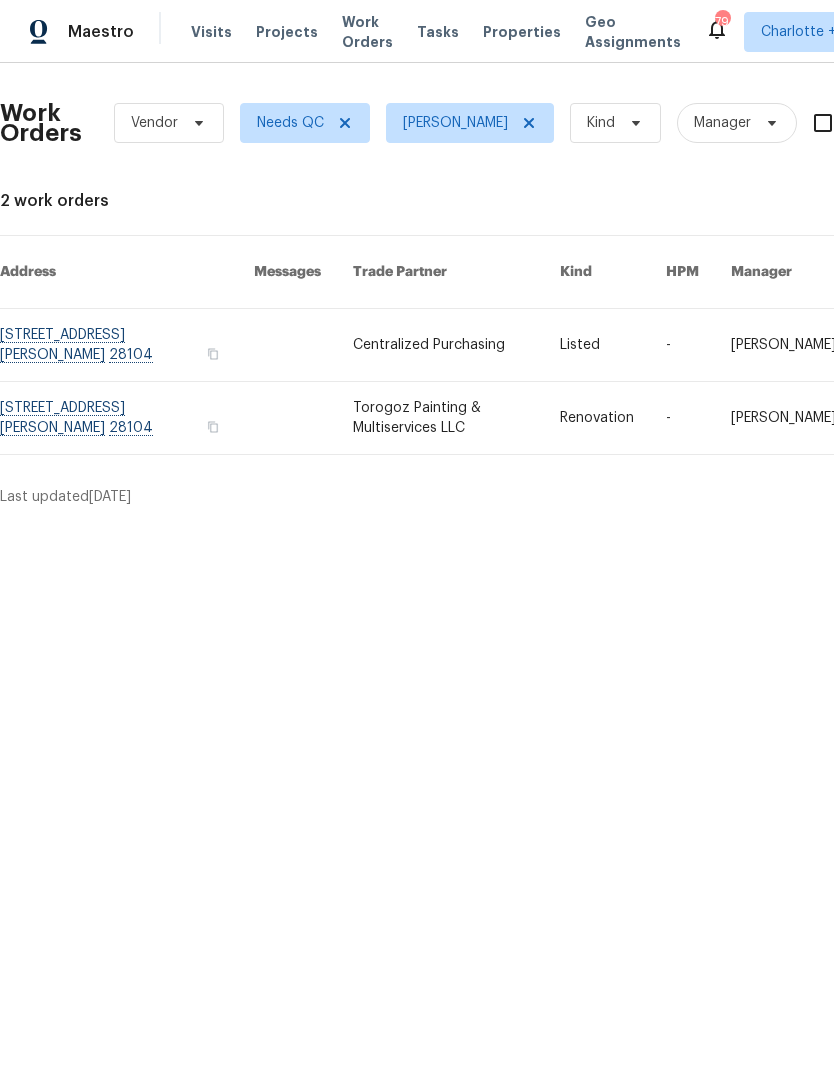 click at bounding box center (127, 345) 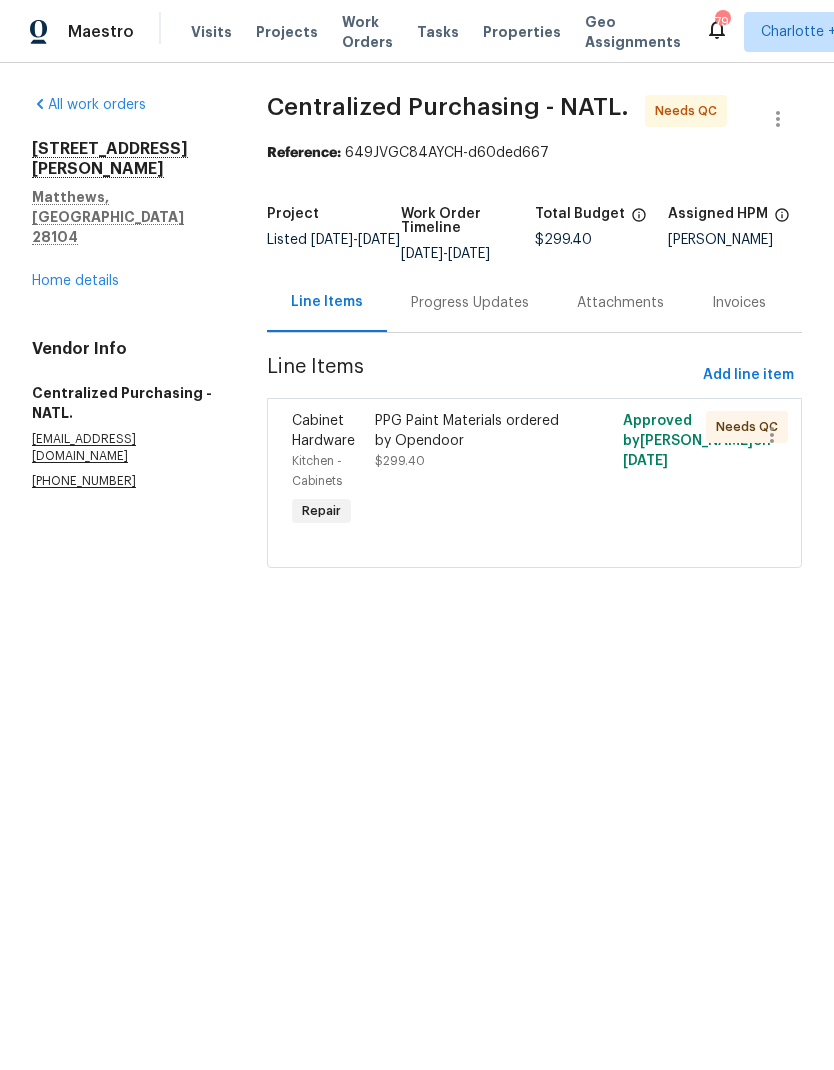 click on "Home details" at bounding box center [75, 281] 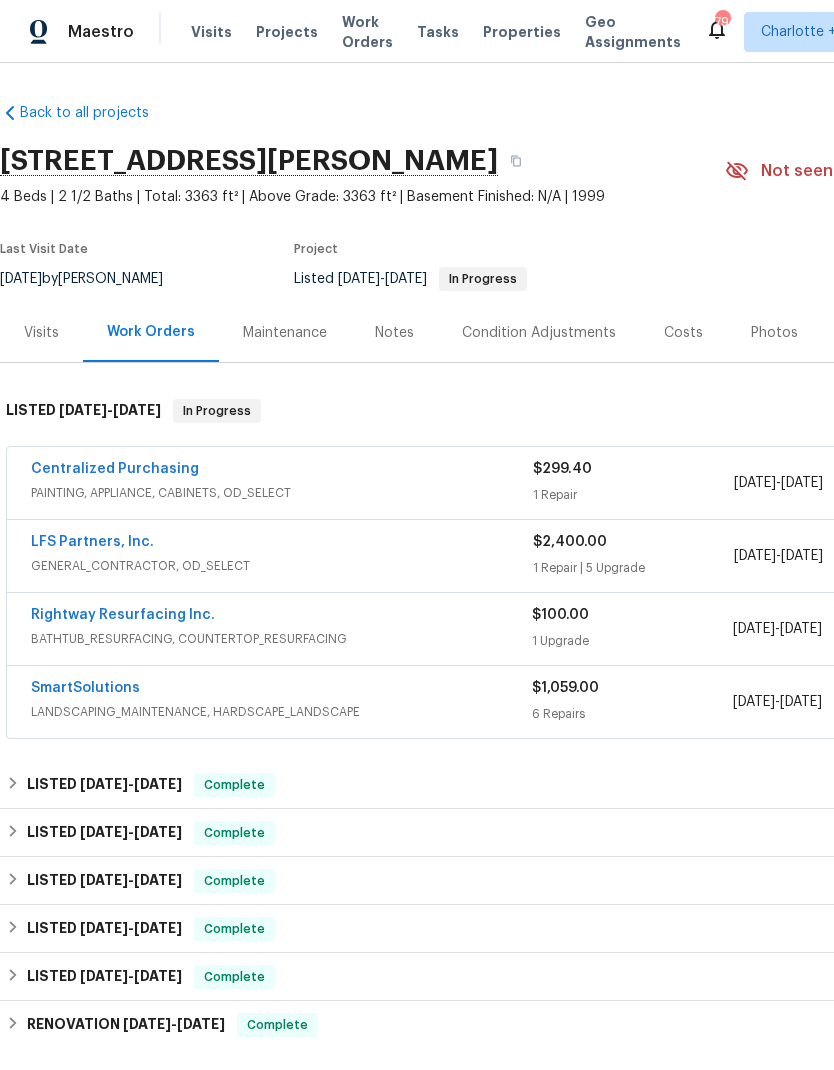 click on "LFS Partners, Inc." at bounding box center [92, 542] 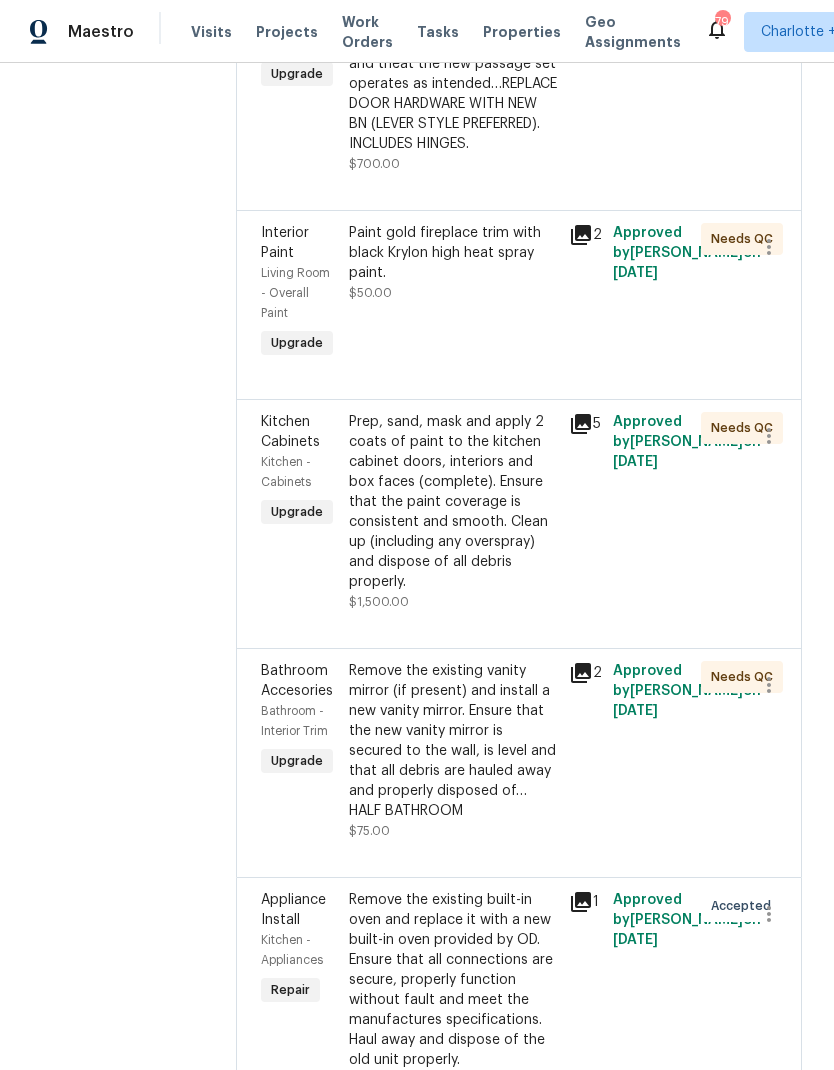 scroll, scrollTop: 476, scrollLeft: 0, axis: vertical 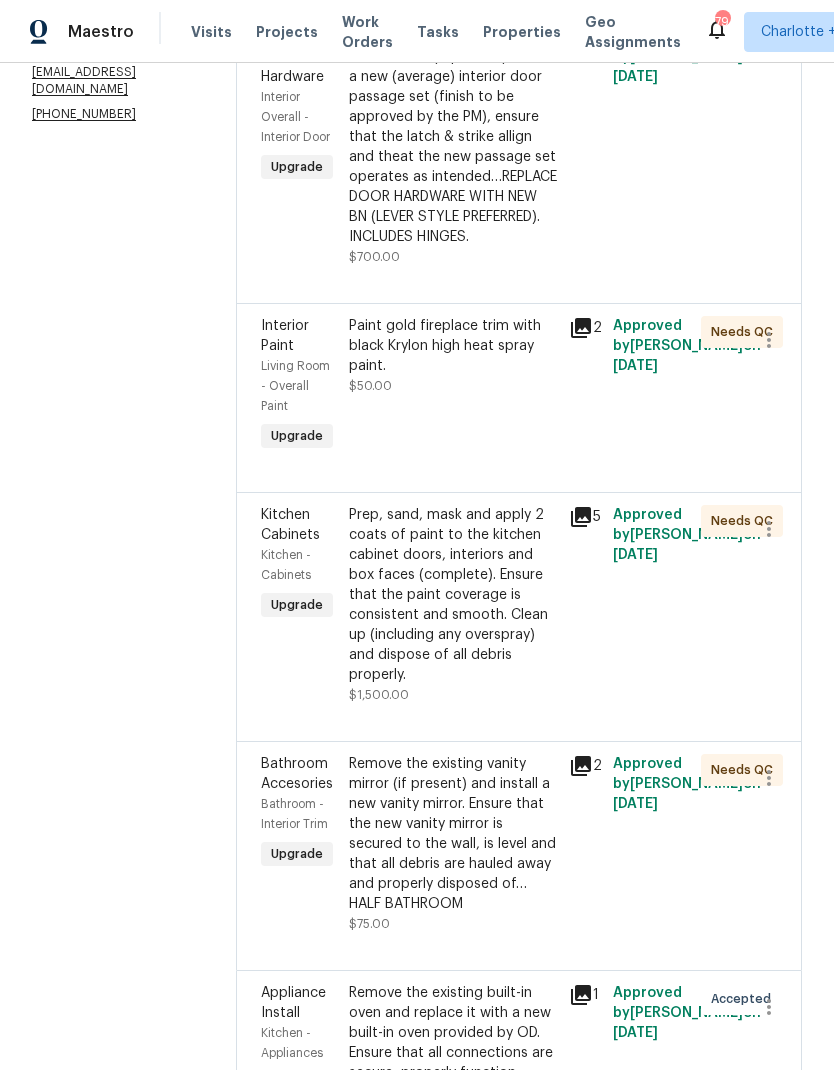 click on "Prep, sand, mask and apply 2 coats of paint to the kitchen cabinet doors, interiors and box faces (complete). Ensure that the paint coverage is consistent and smooth. Clean up (including any overspray) and dispose of all debris properly." at bounding box center [453, 595] 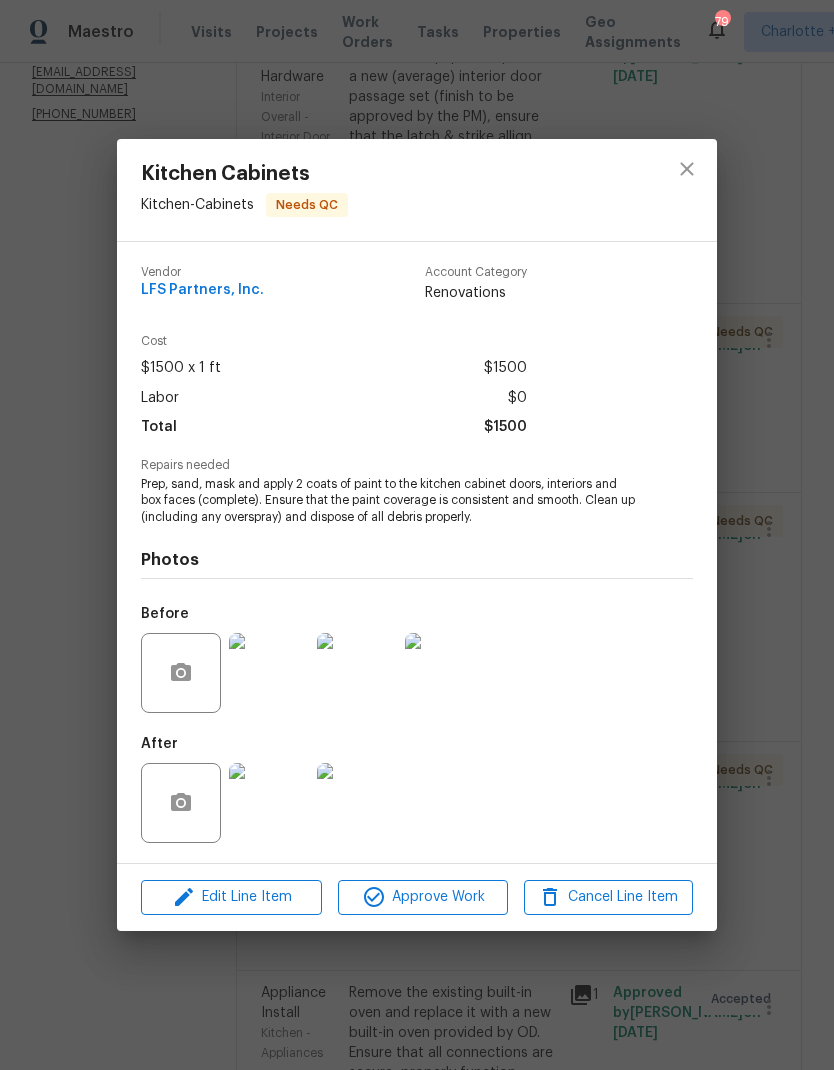click at bounding box center (269, 803) 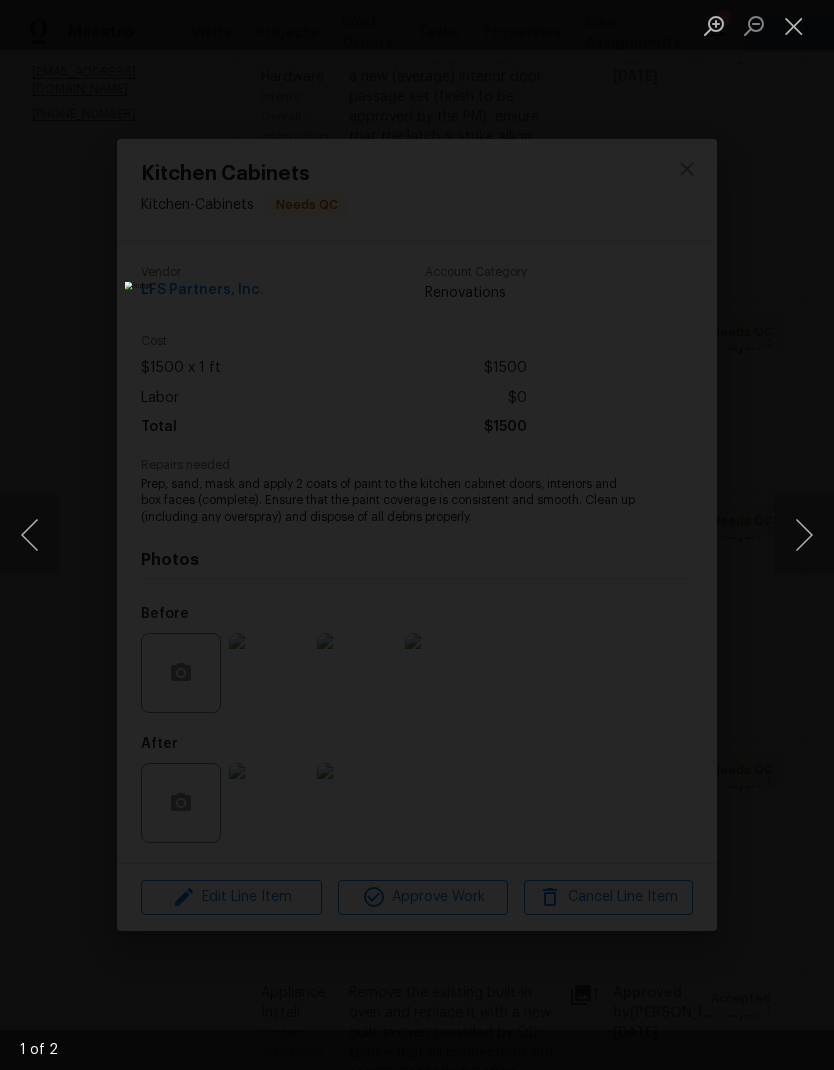 click at bounding box center [804, 535] 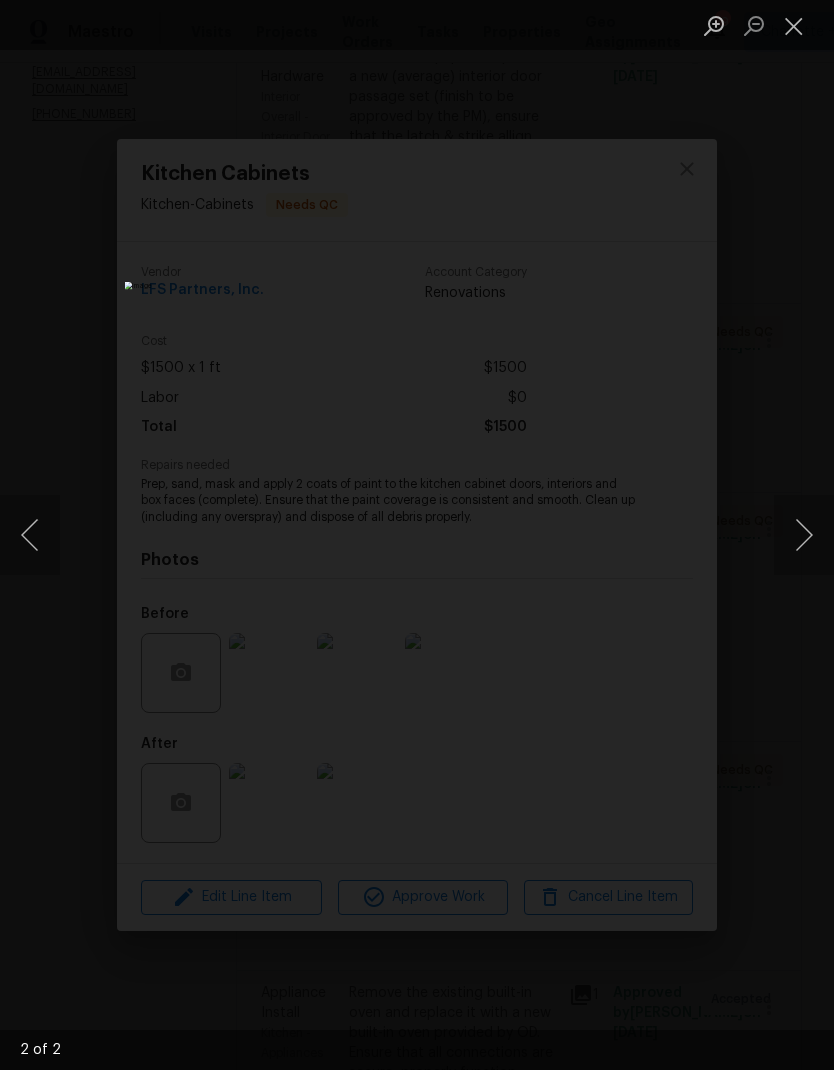 click at bounding box center (804, 535) 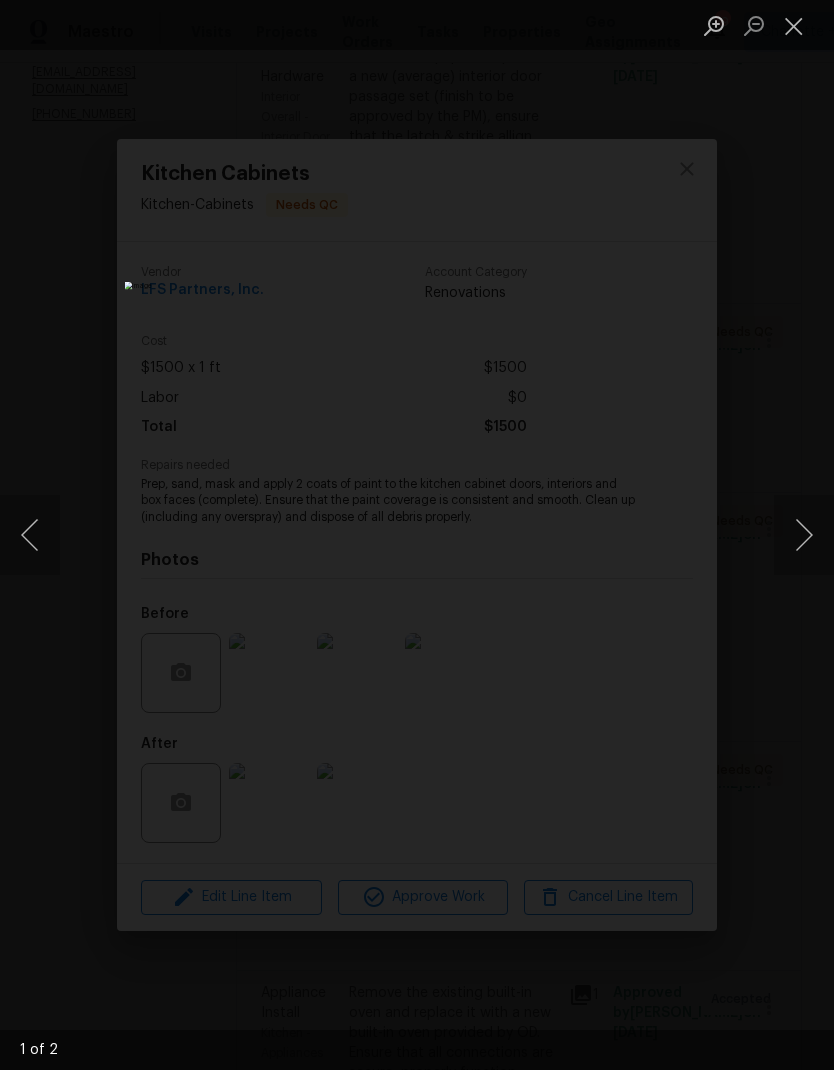 click at bounding box center [804, 535] 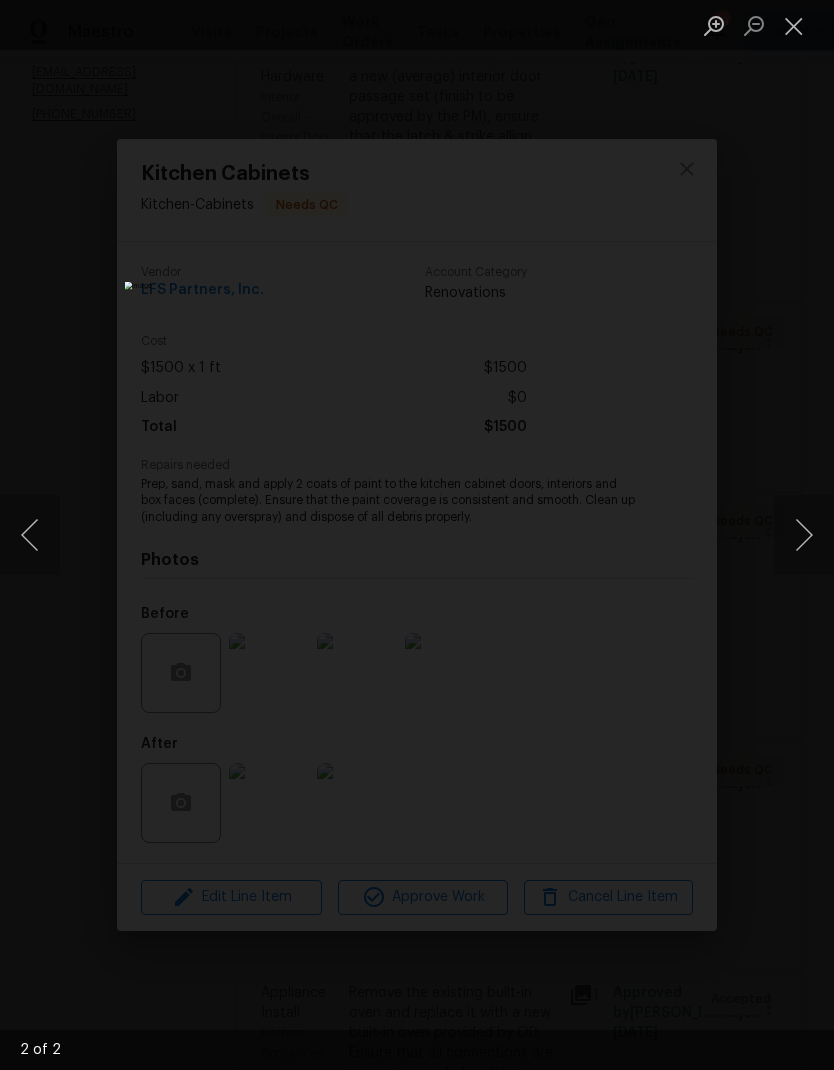 click at bounding box center [804, 535] 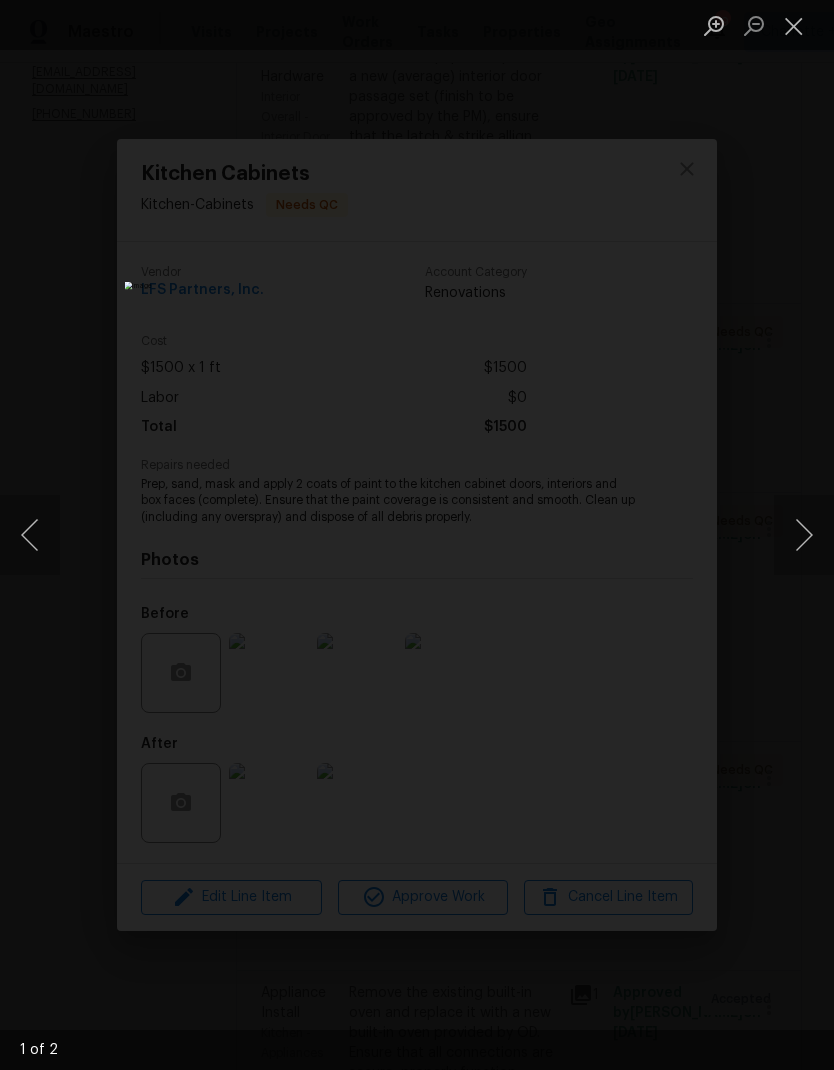 click at bounding box center [794, 25] 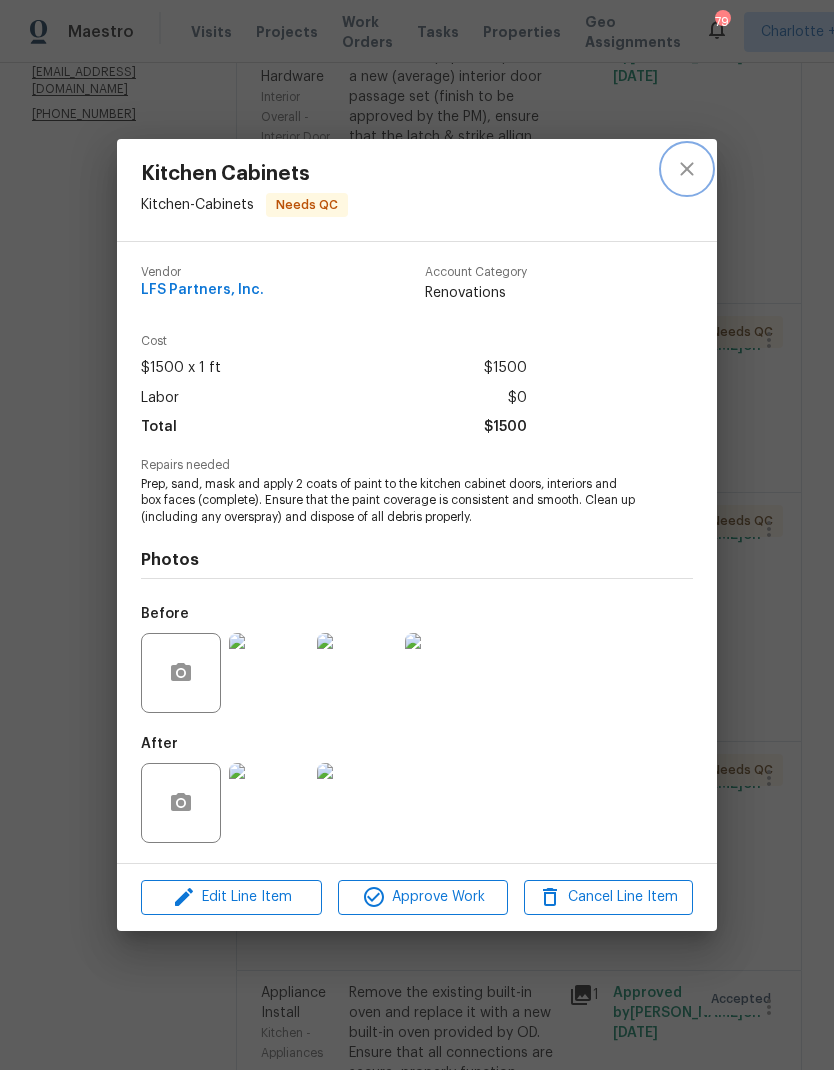click at bounding box center [687, 169] 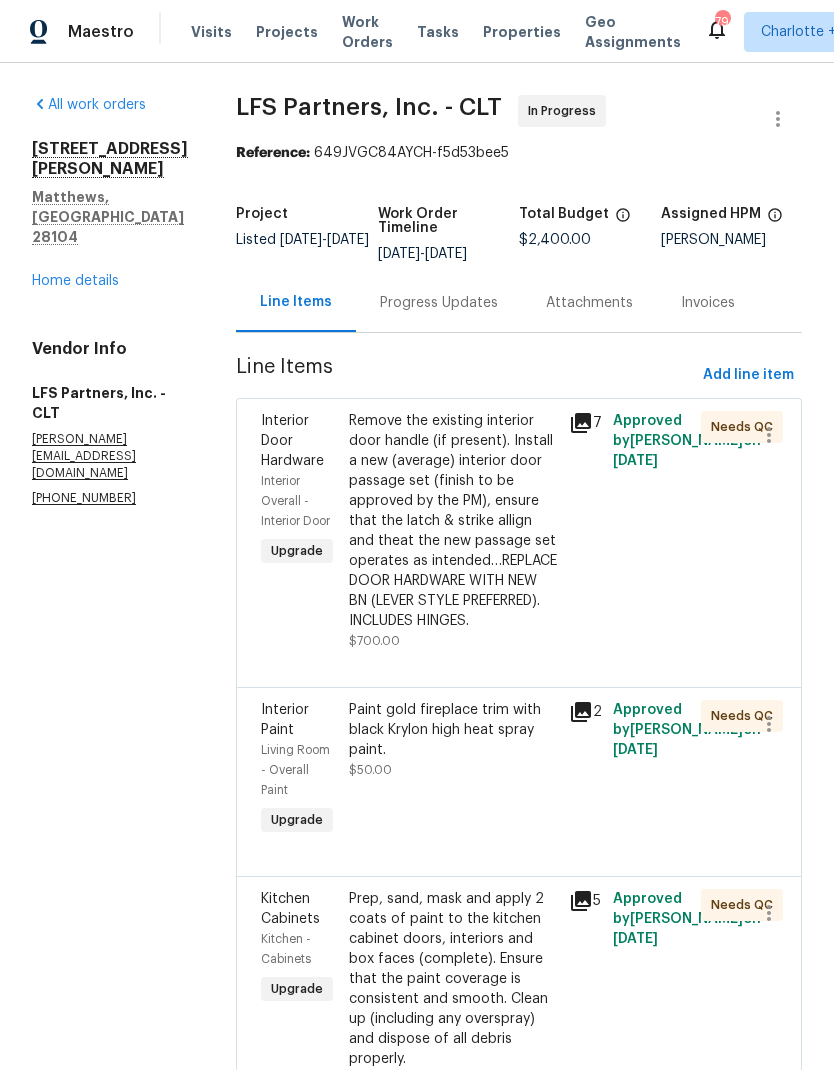 scroll, scrollTop: 0, scrollLeft: 0, axis: both 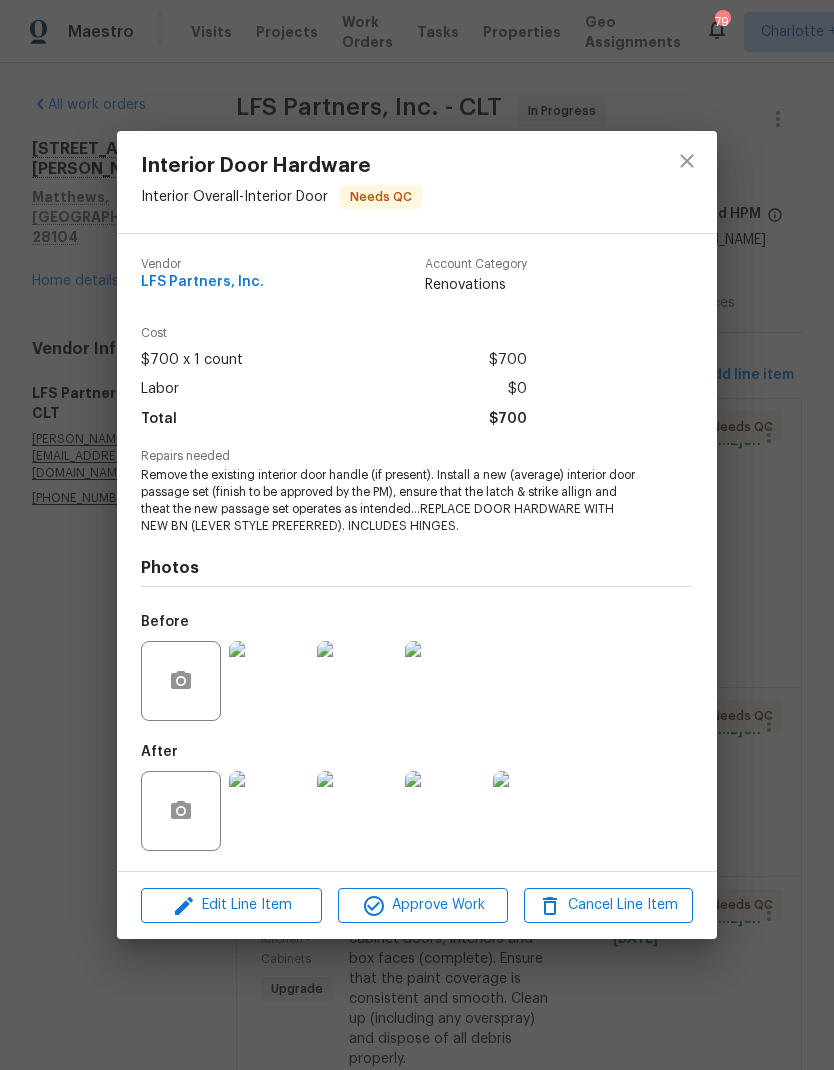 click at bounding box center (269, 811) 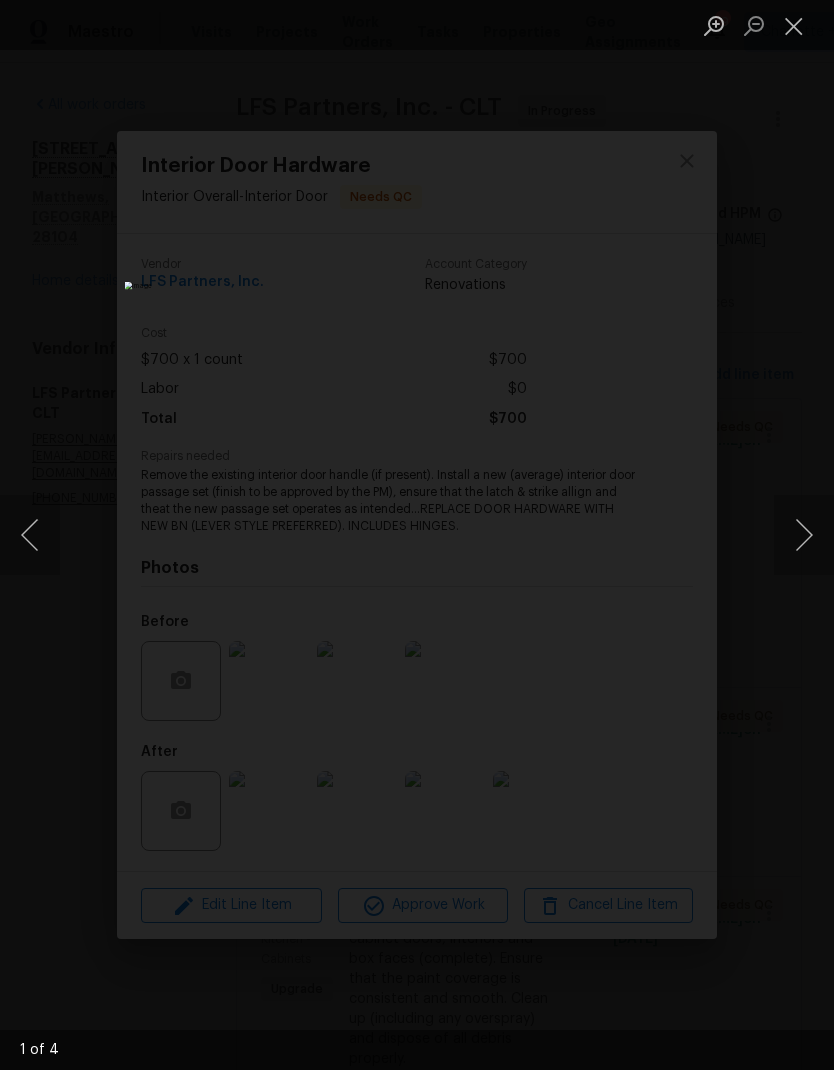 click at bounding box center [804, 535] 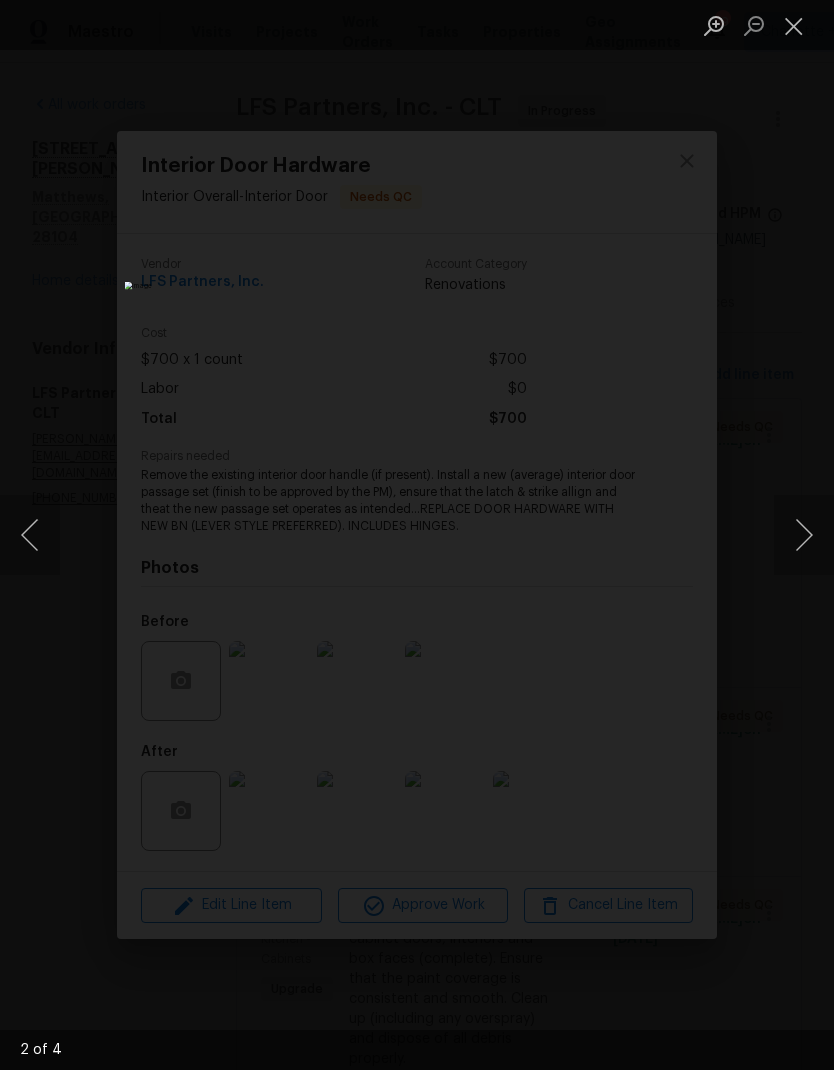 click at bounding box center [804, 535] 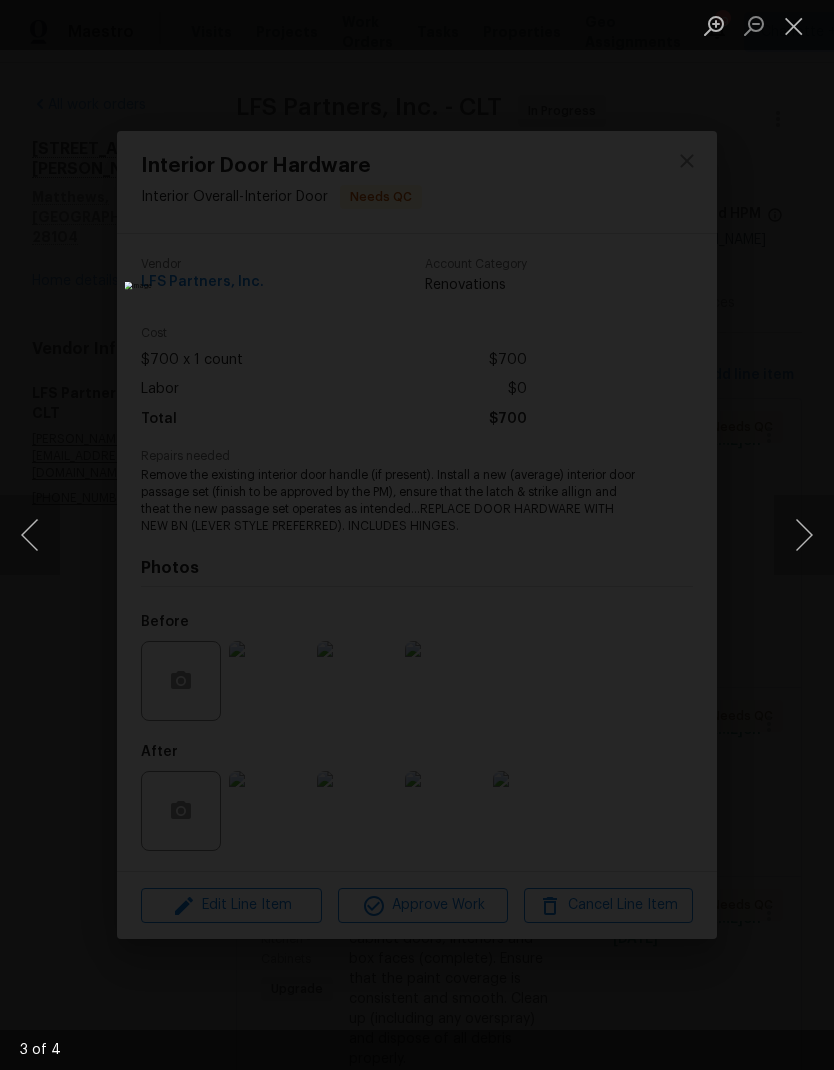 click at bounding box center (804, 535) 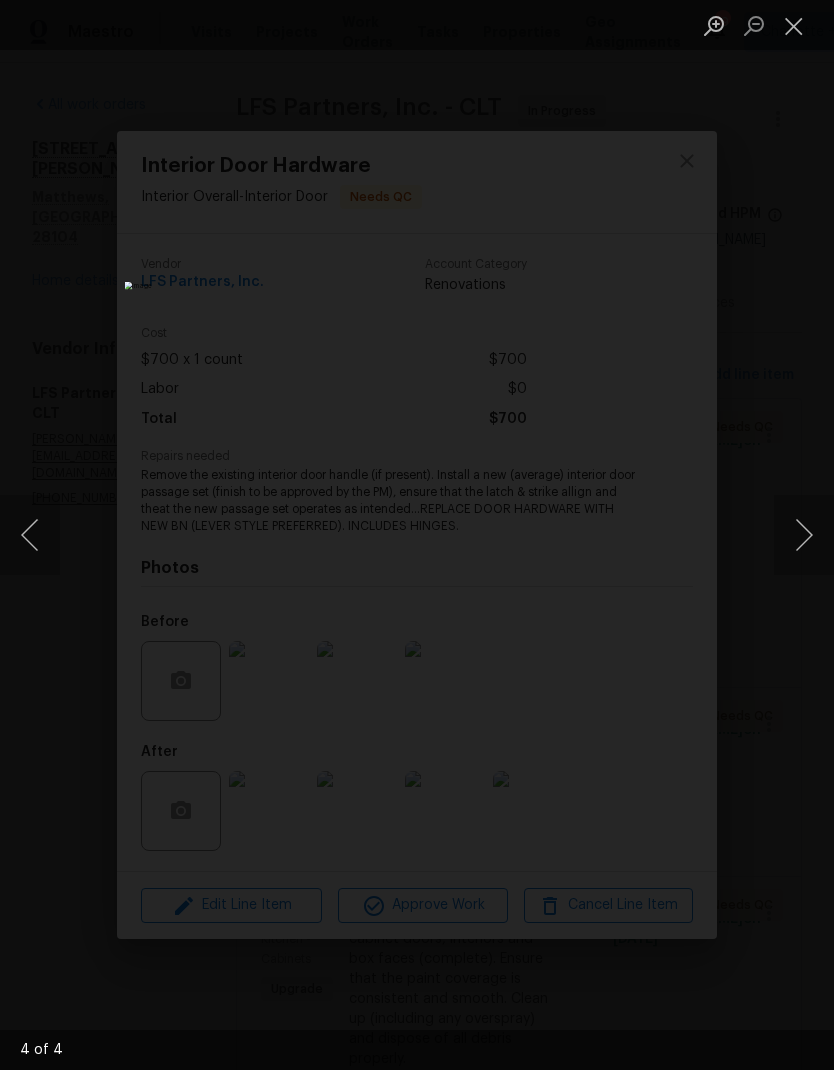 click at bounding box center (804, 535) 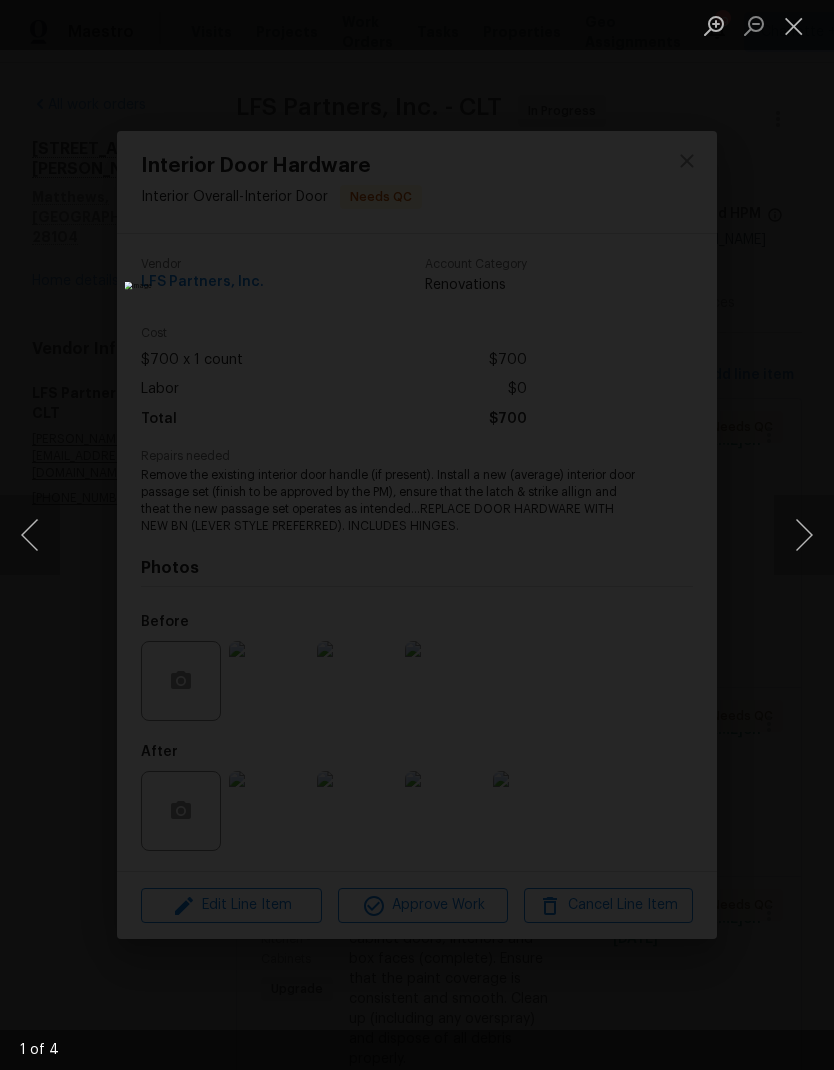 click at bounding box center (804, 535) 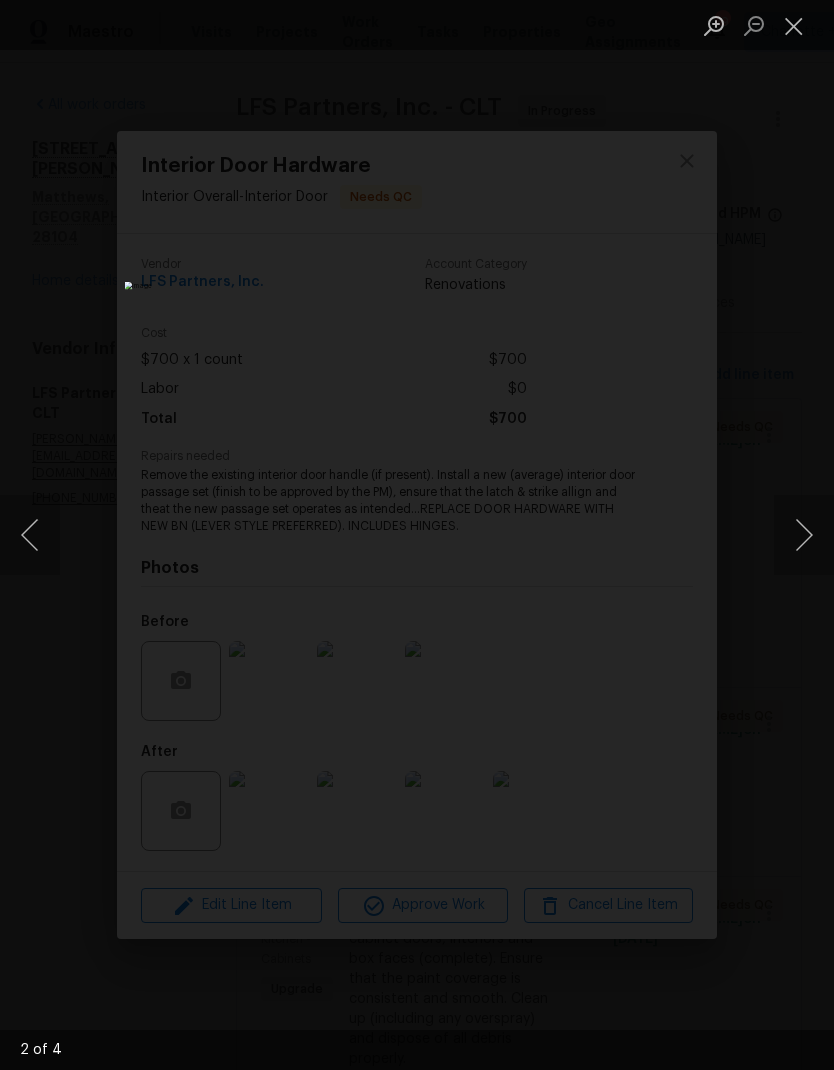 click at bounding box center (804, 535) 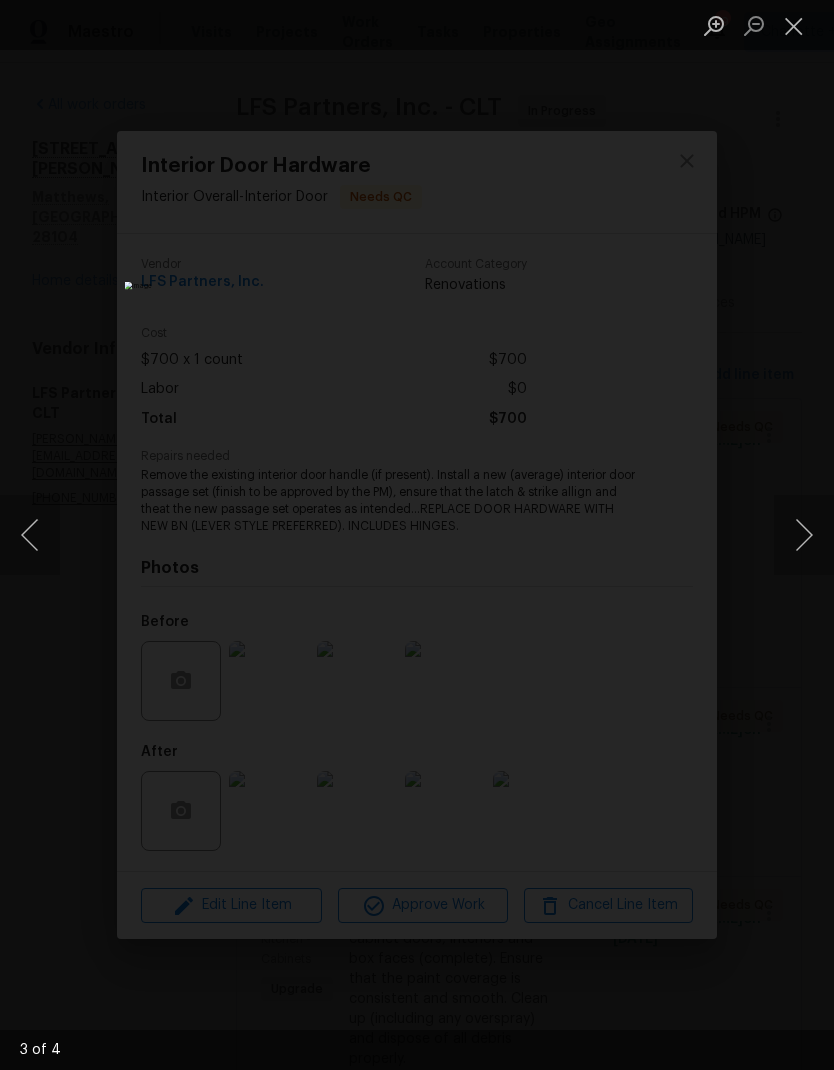 click at bounding box center (804, 535) 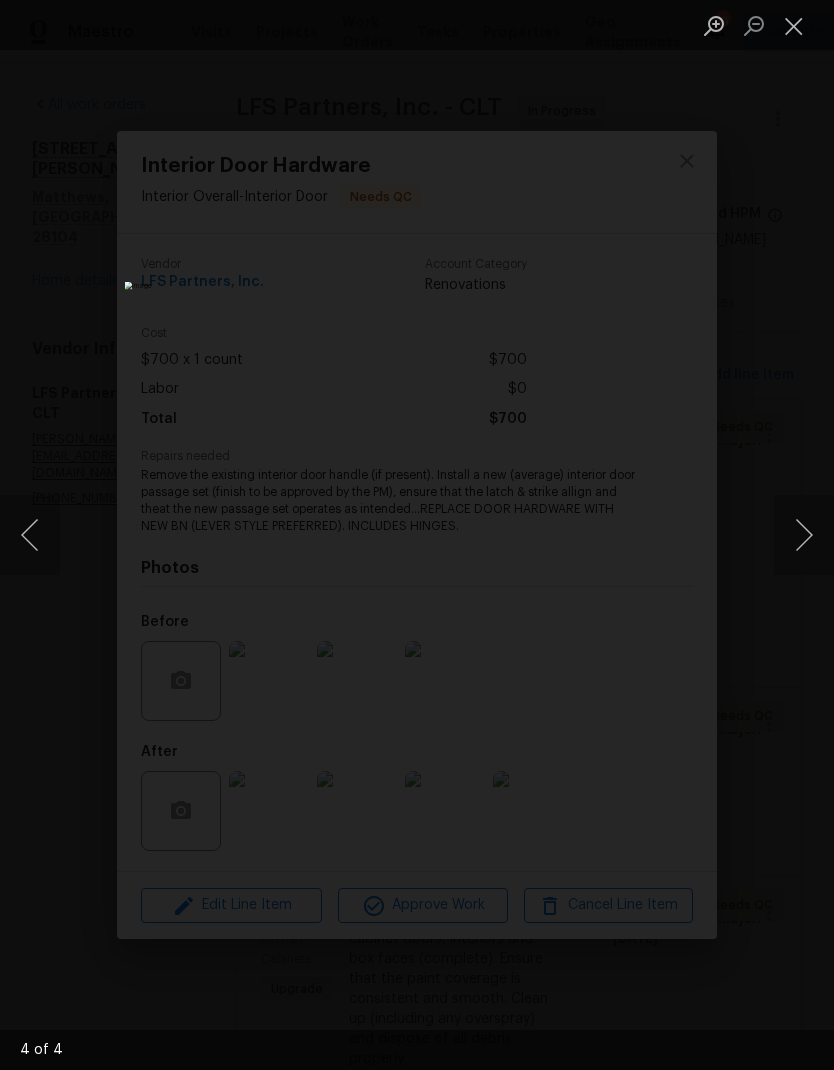 click at bounding box center (804, 535) 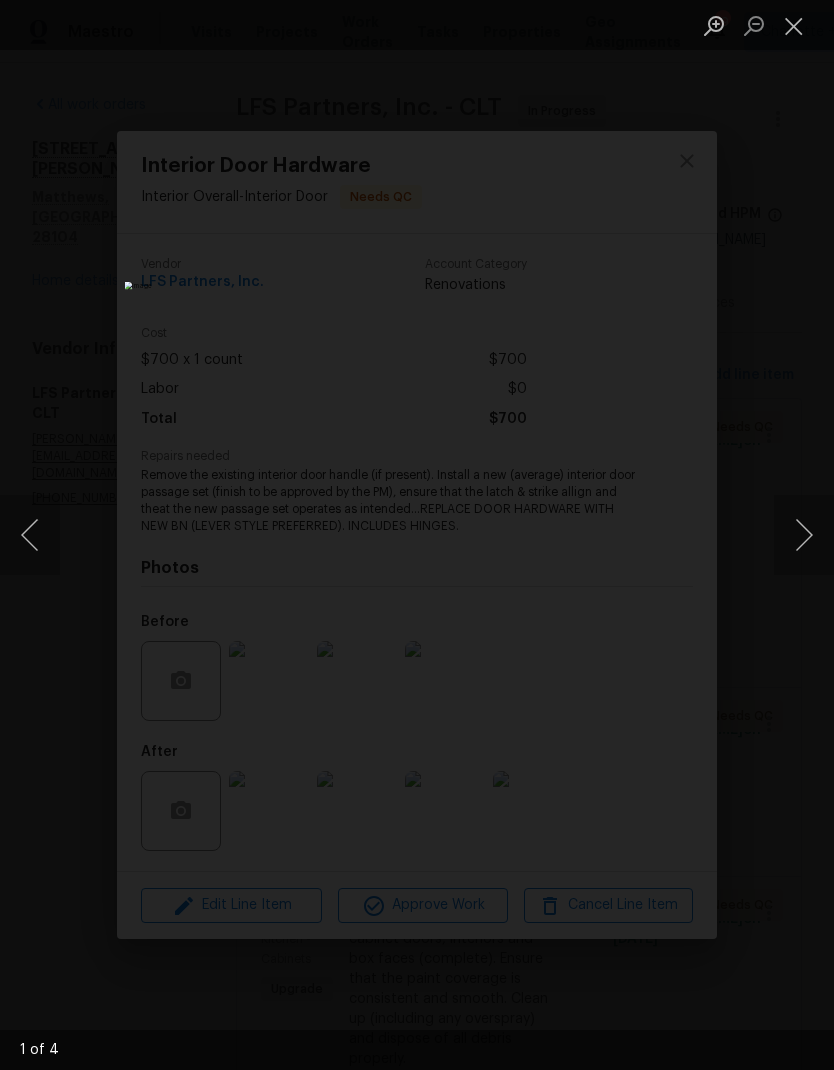 click at bounding box center [804, 535] 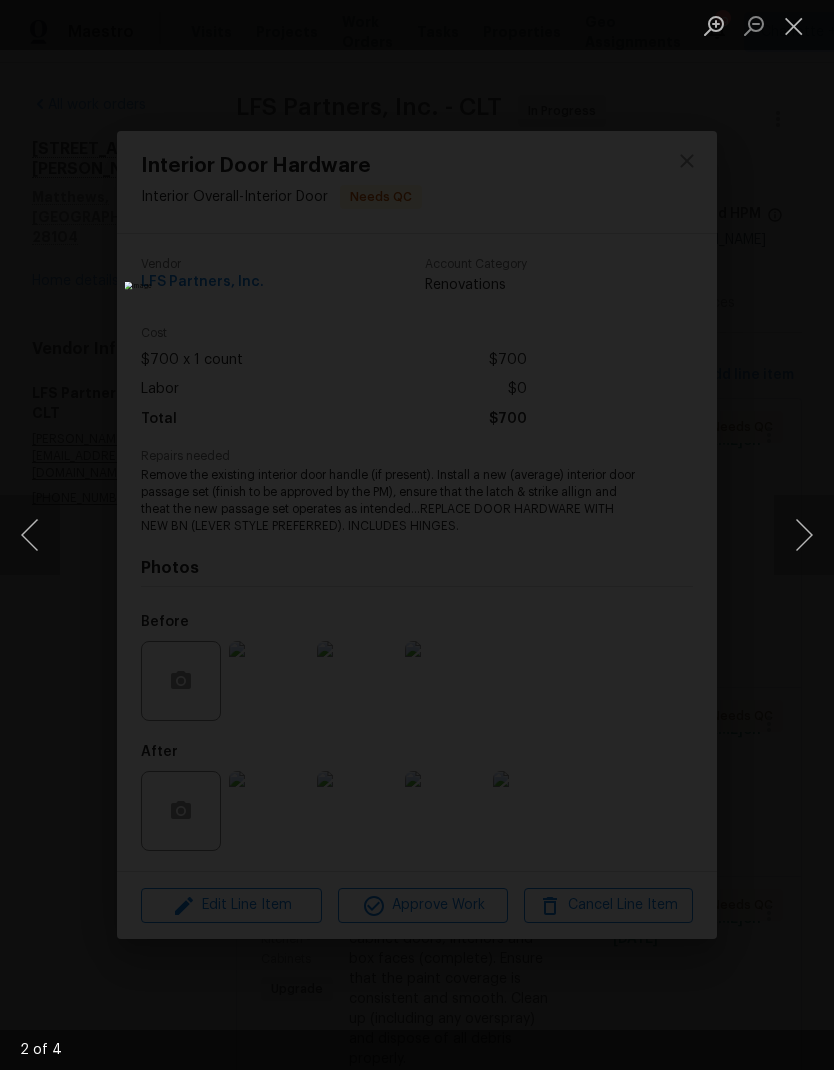 click at bounding box center (804, 535) 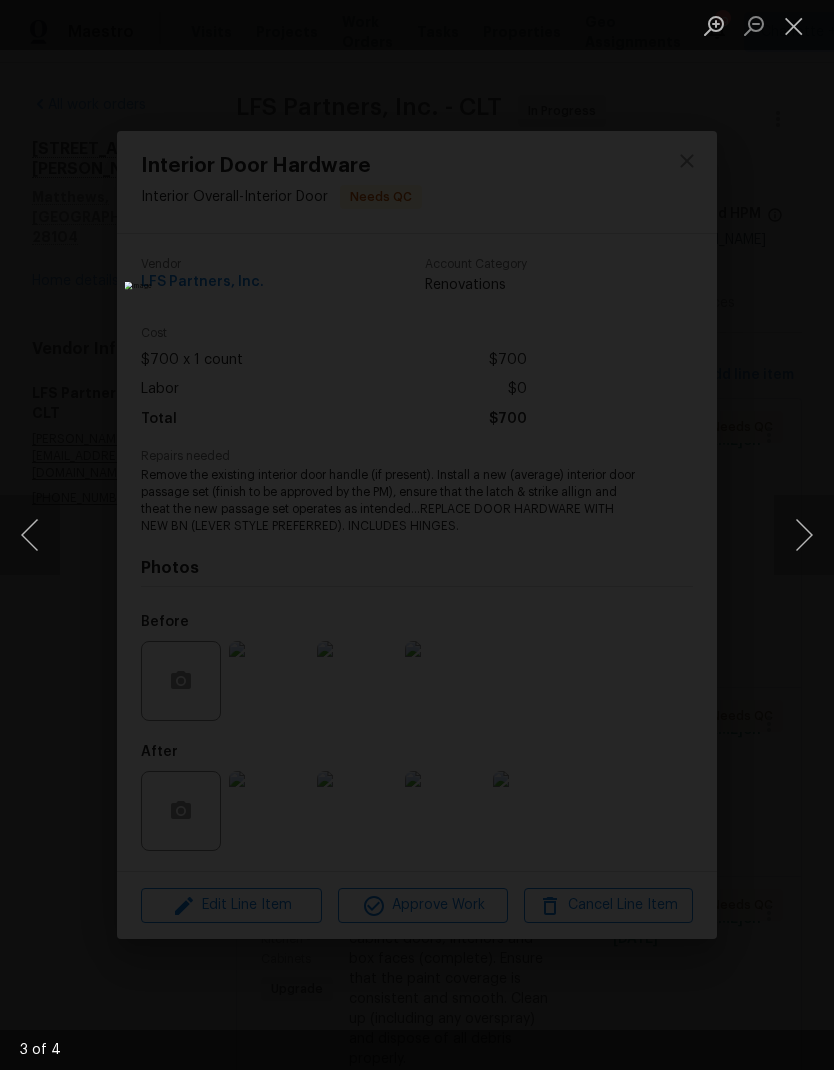 click at bounding box center (804, 535) 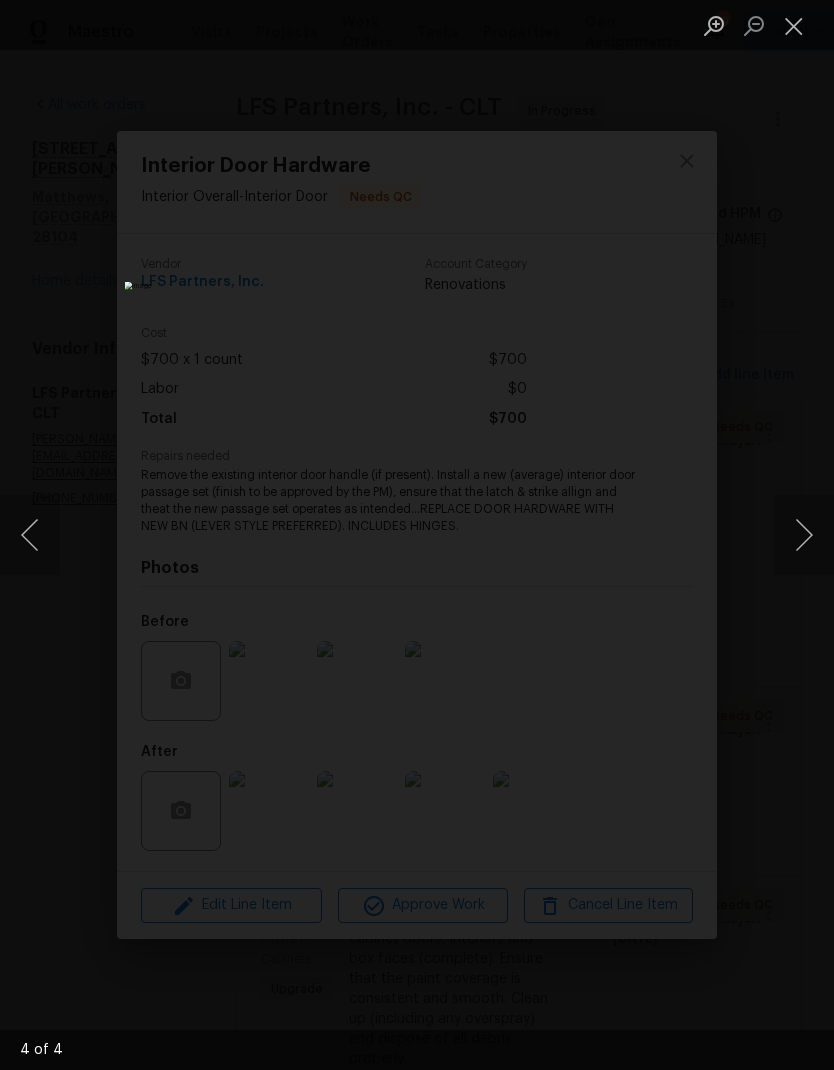 click at bounding box center [804, 535] 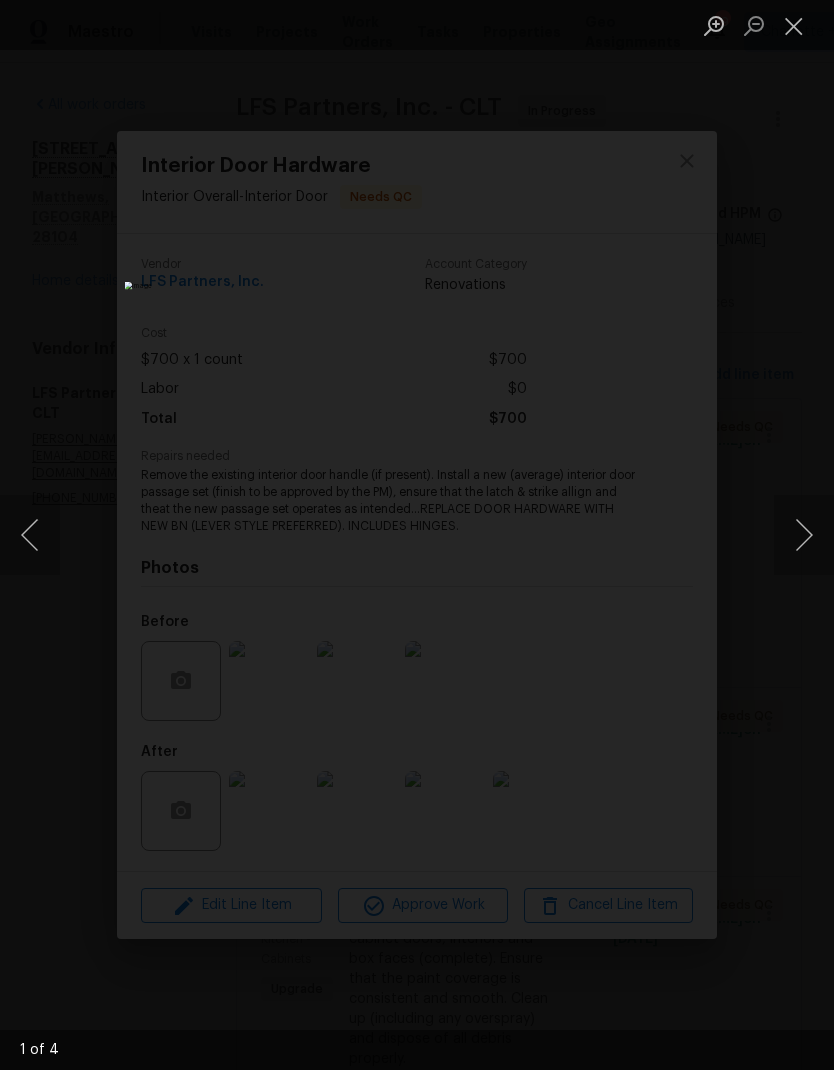 click at bounding box center (804, 535) 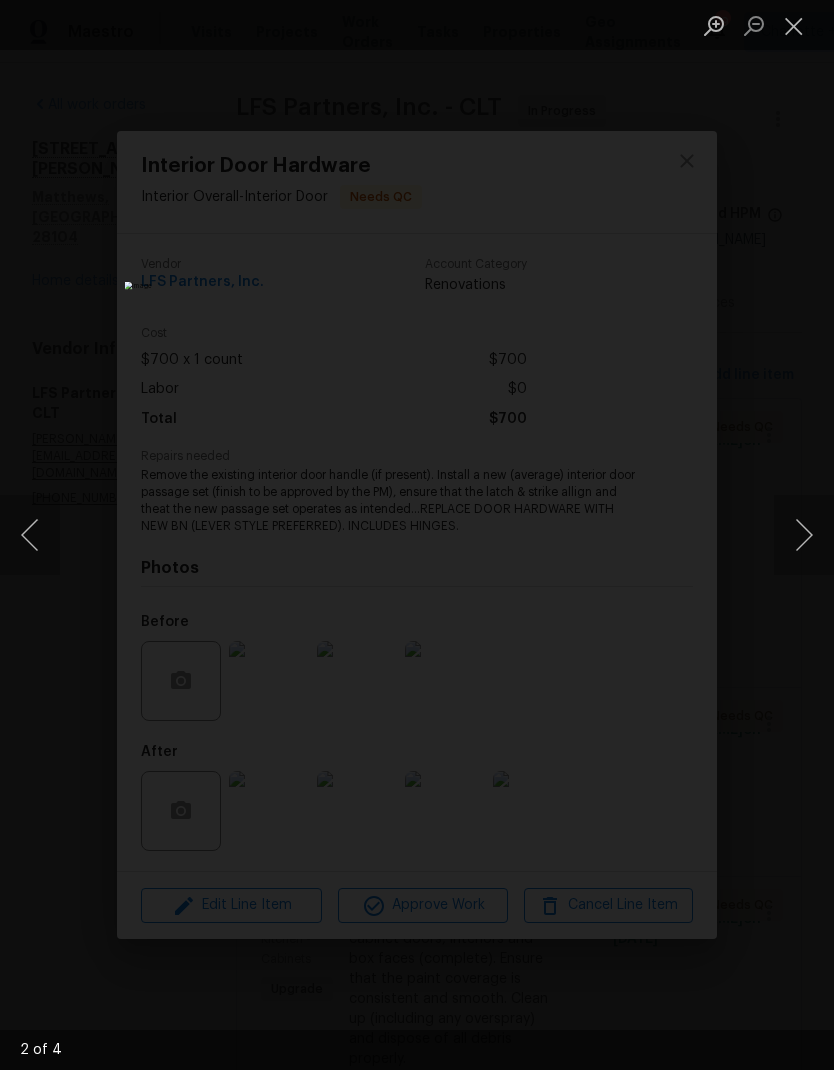 click at bounding box center [417, 535] 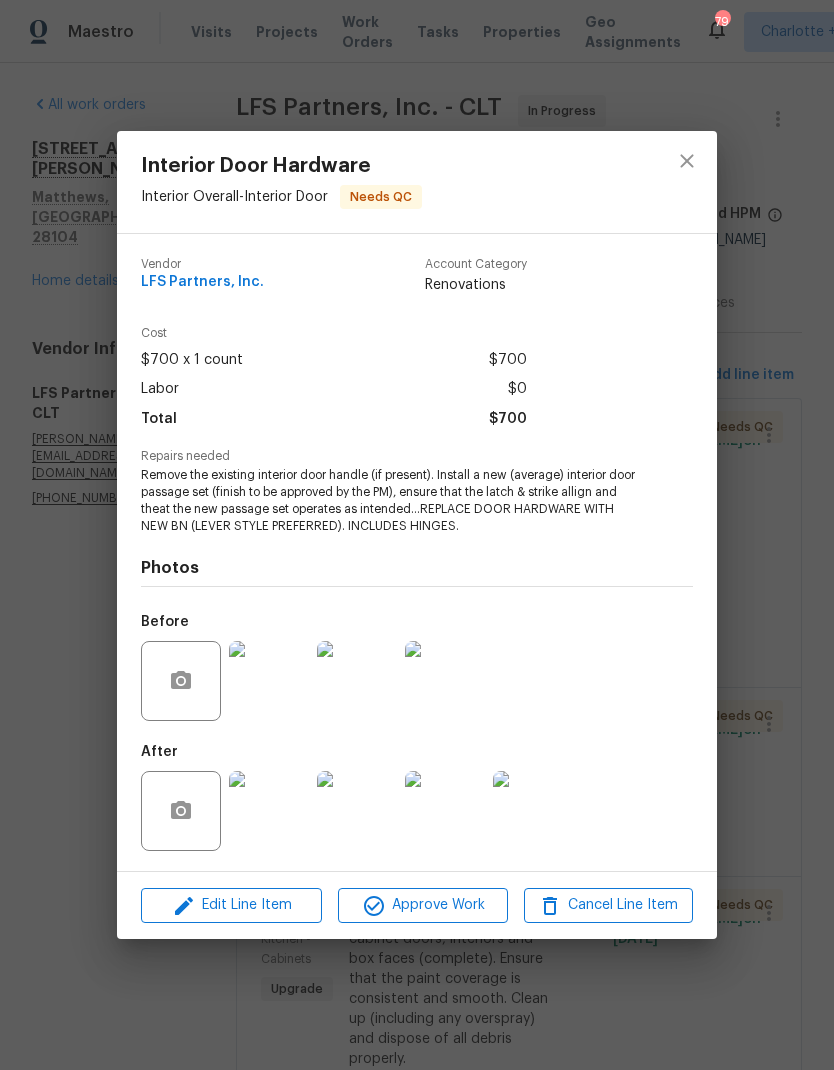 click at bounding box center (417, 535) 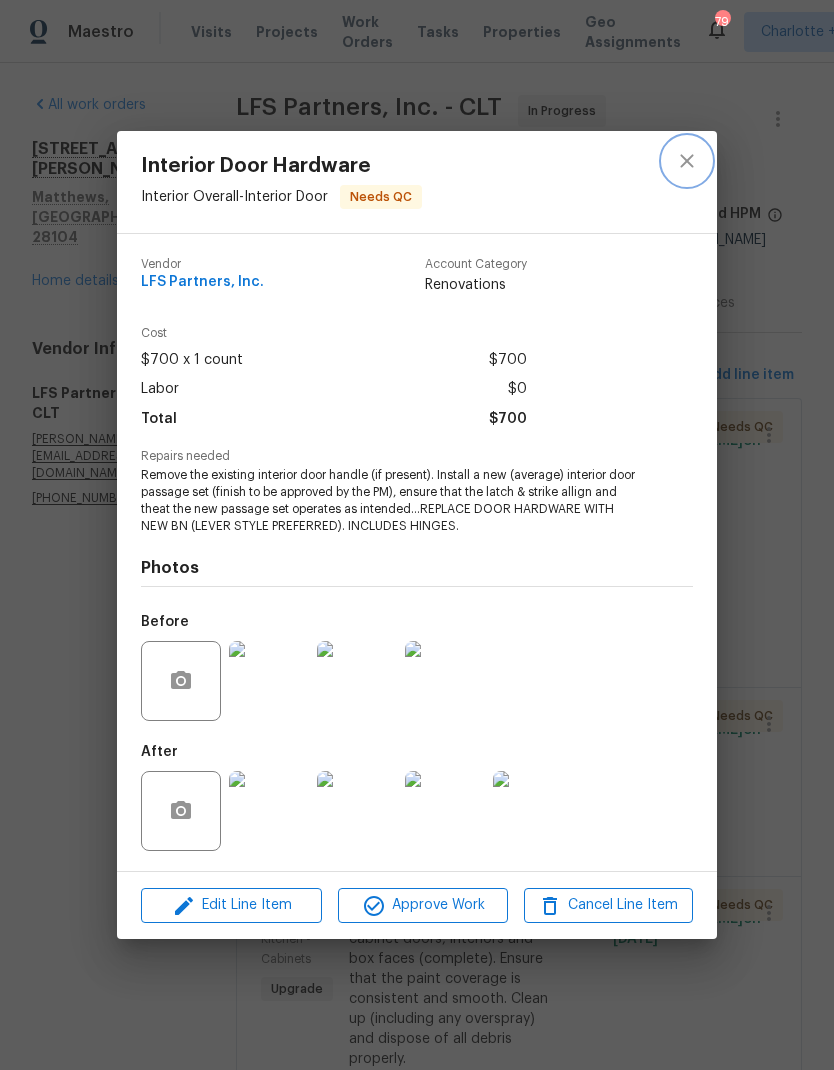 click at bounding box center [687, 161] 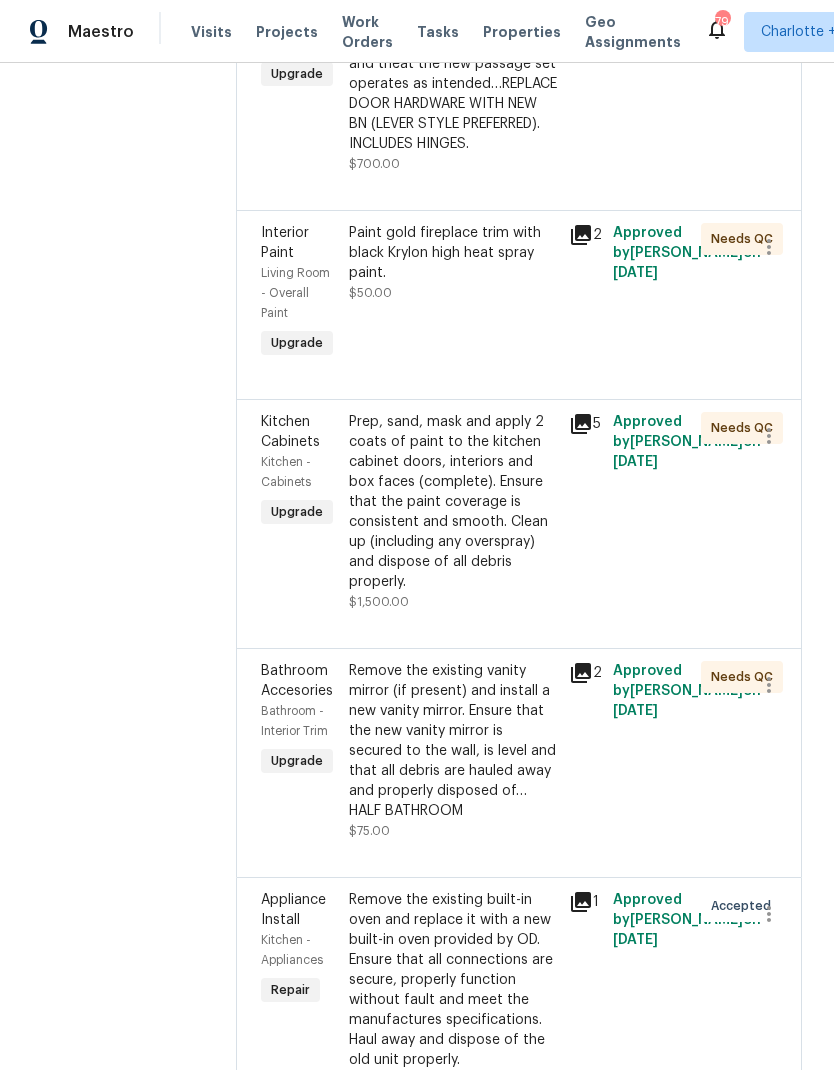 scroll, scrollTop: 476, scrollLeft: 0, axis: vertical 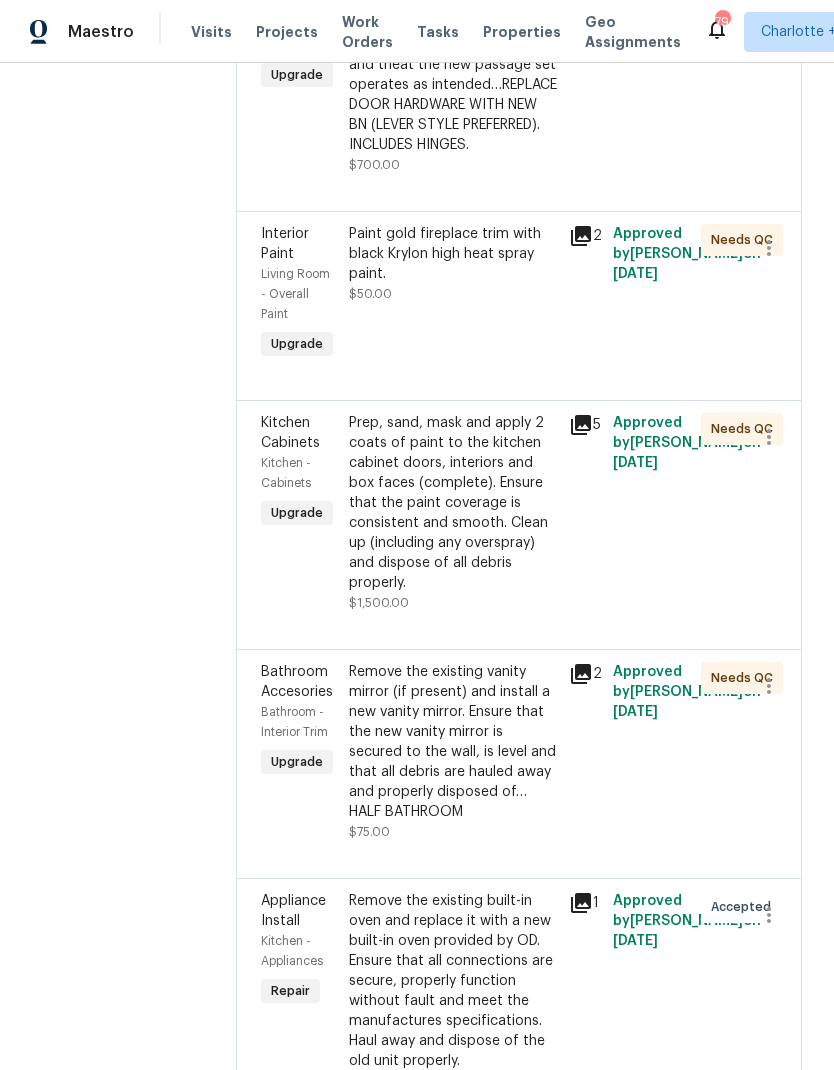 click on "Remove the existing vanity mirror (if present) and install a new vanity mirror. Ensure that the new vanity mirror is secured to the wall, is level and that all debris are hauled away and properly disposed of…HALF BATHROOM" at bounding box center [453, 742] 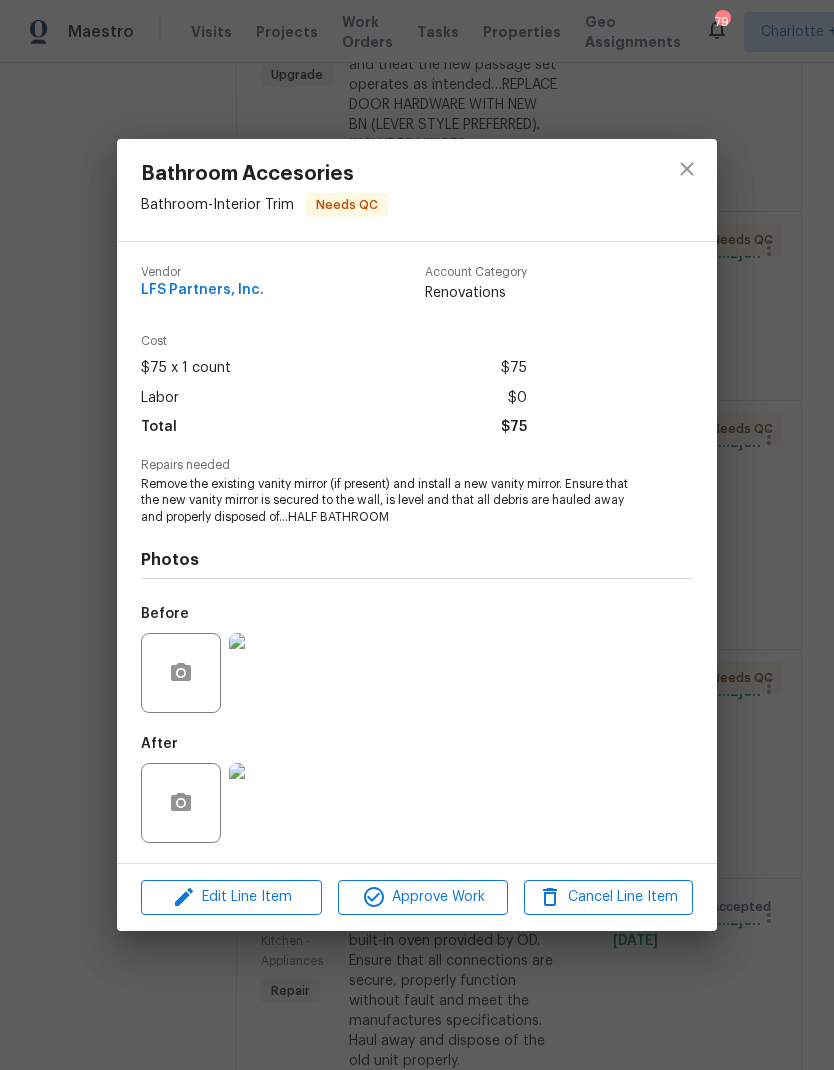 click at bounding box center (269, 803) 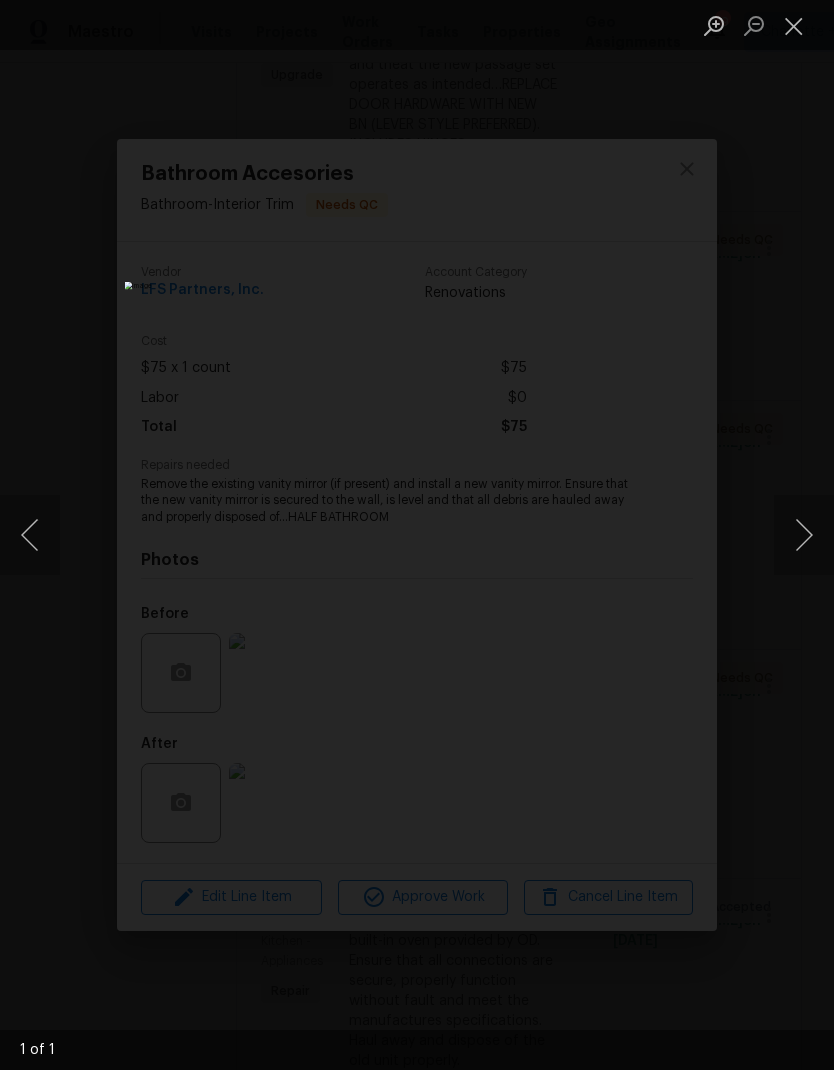click at bounding box center (794, 25) 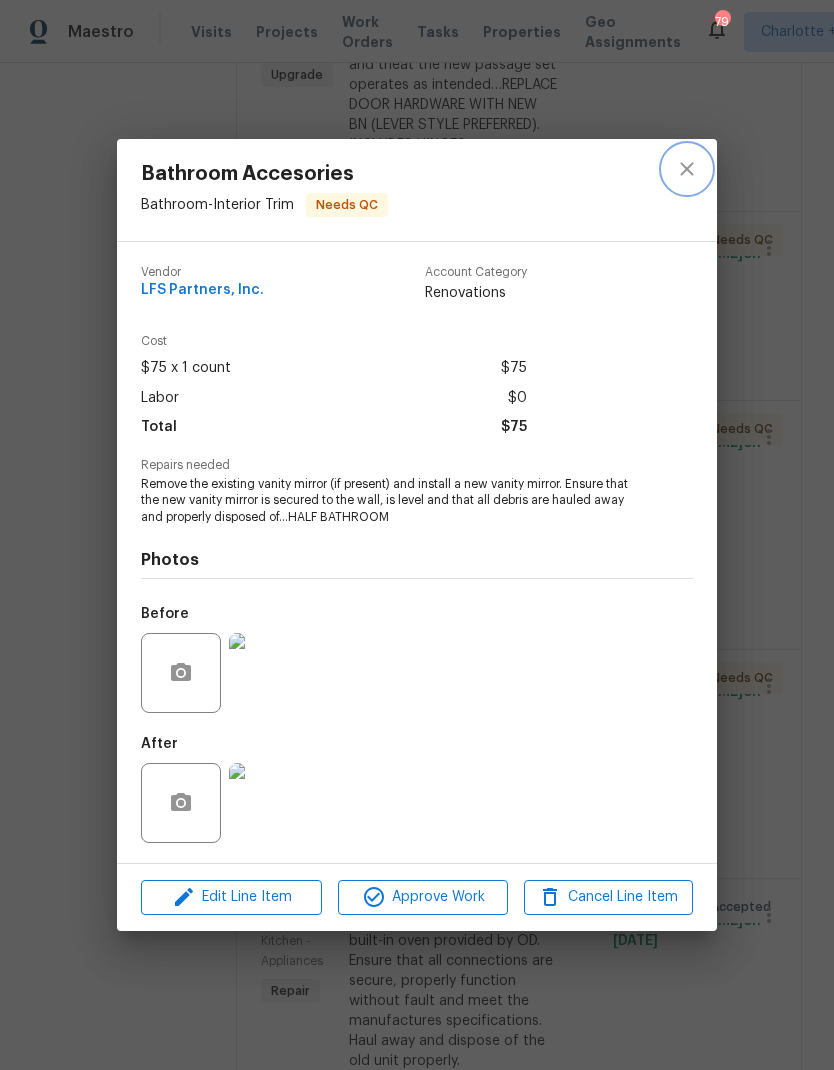 click 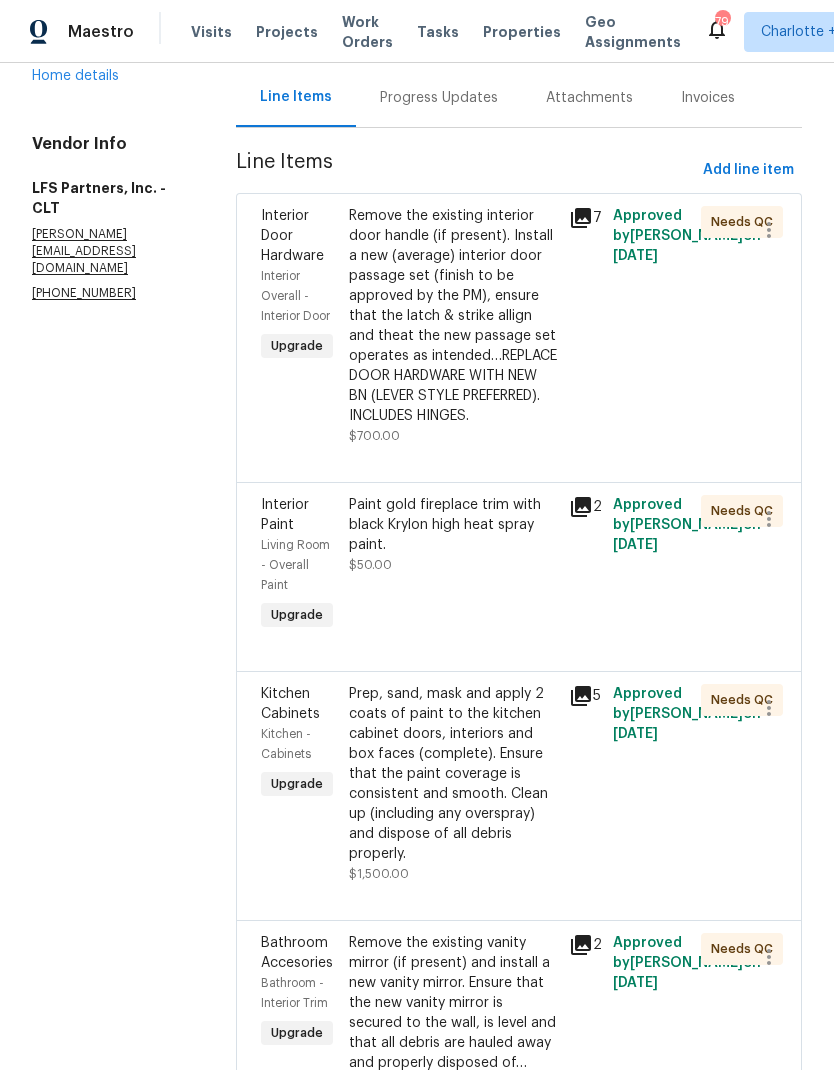 scroll, scrollTop: 189, scrollLeft: 0, axis: vertical 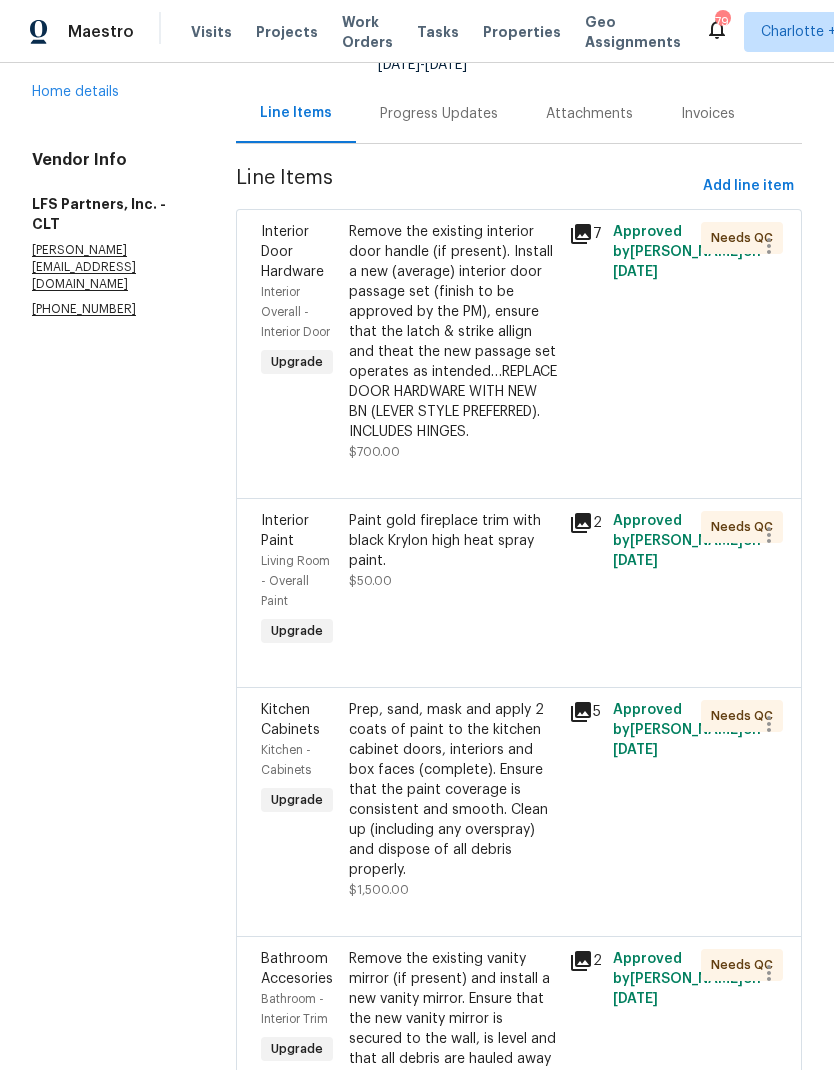 click on "Paint gold fireplace trim with black Krylon high heat spray paint." at bounding box center [453, 541] 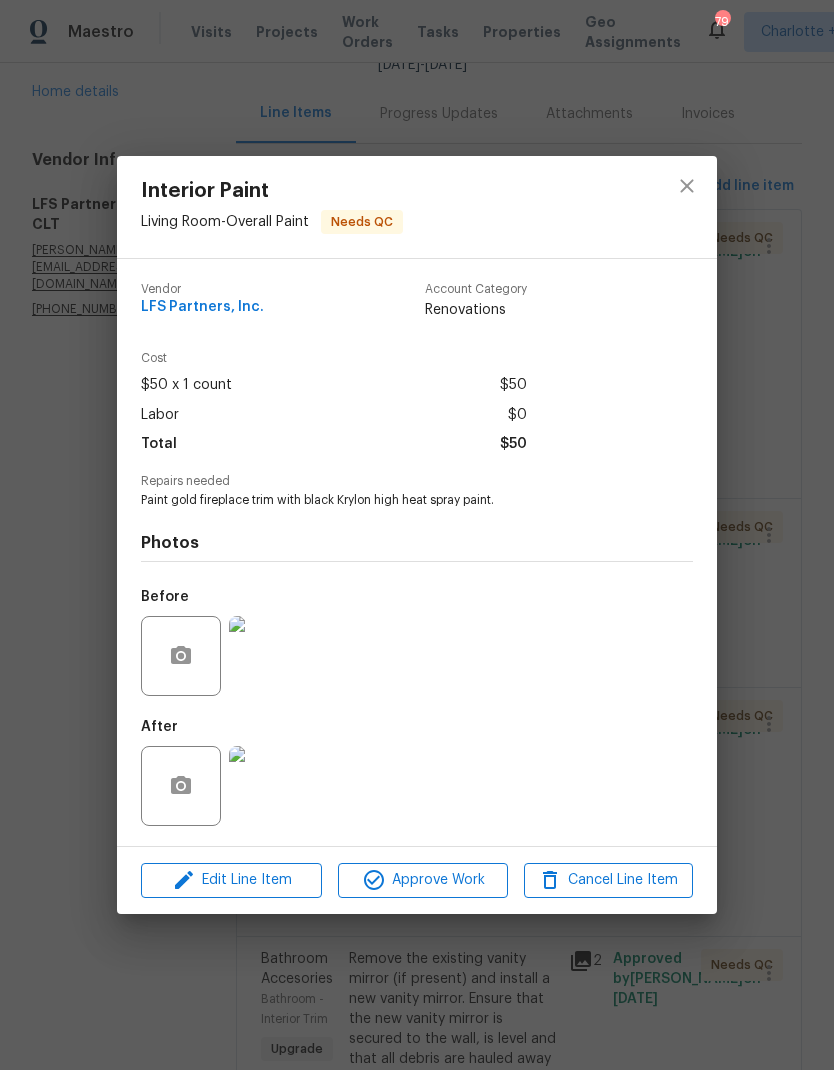 click at bounding box center [269, 786] 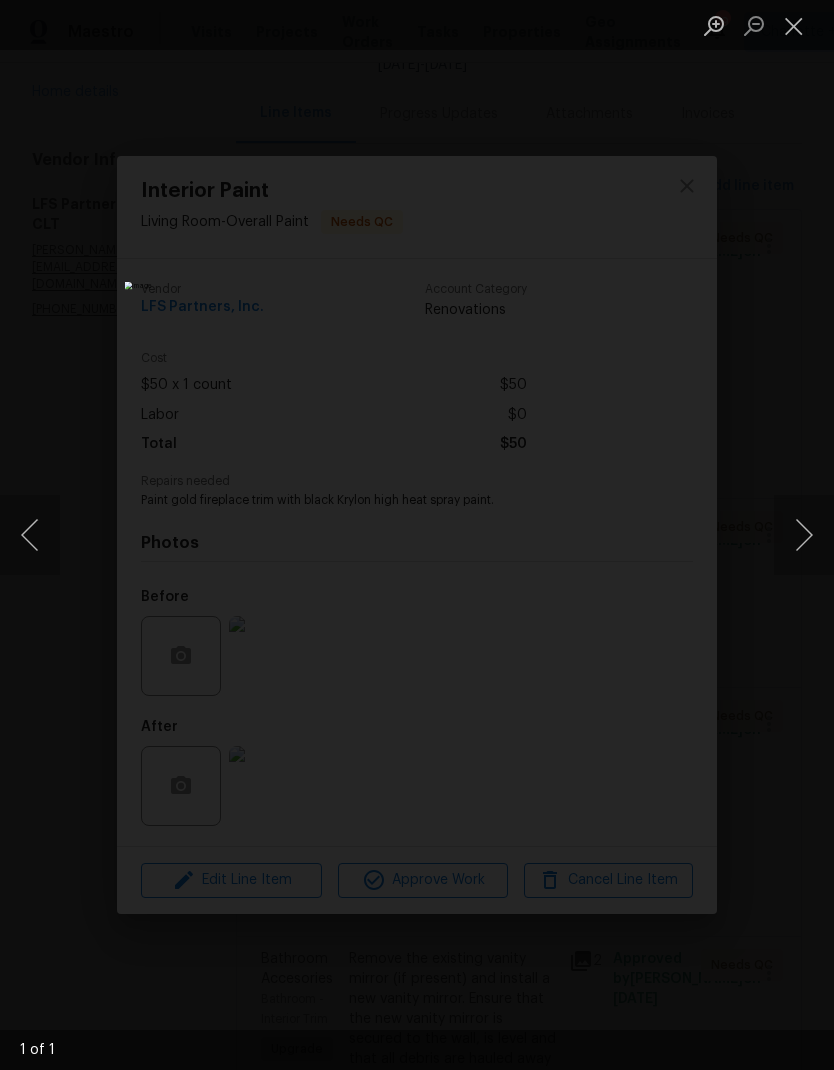 click at bounding box center [794, 25] 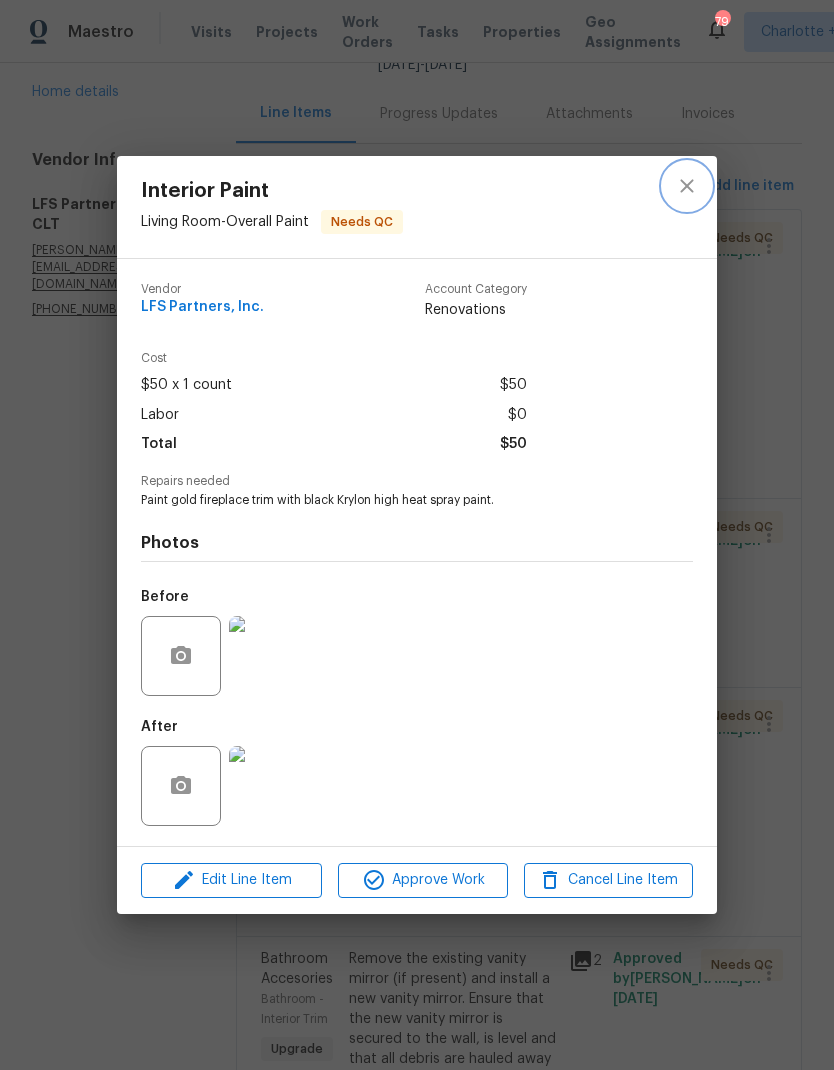 click 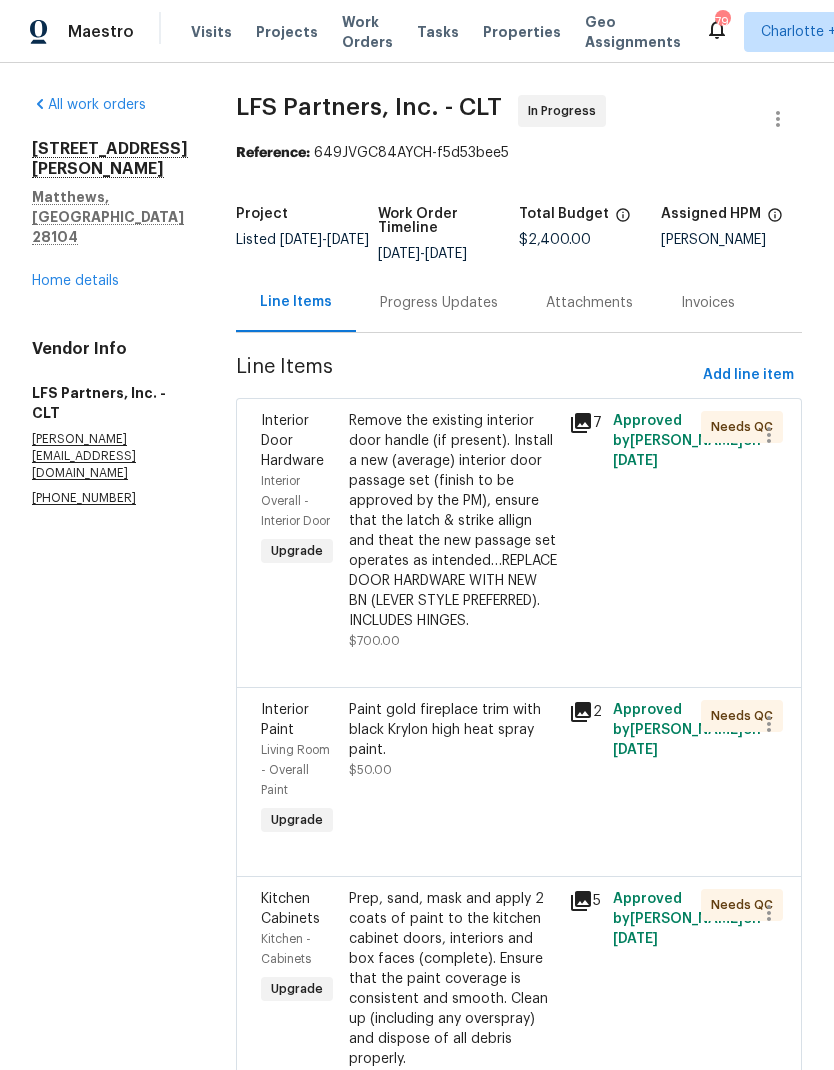 scroll, scrollTop: 0, scrollLeft: 0, axis: both 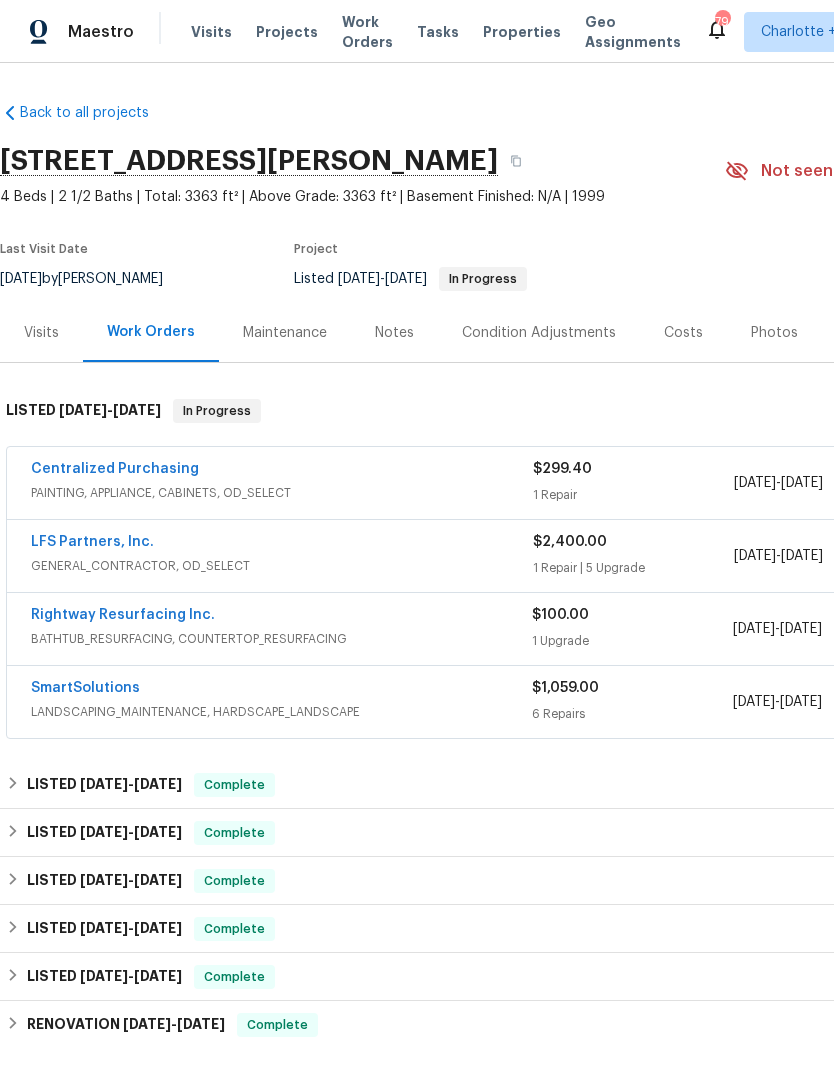 click on "Maestro" at bounding box center [101, 32] 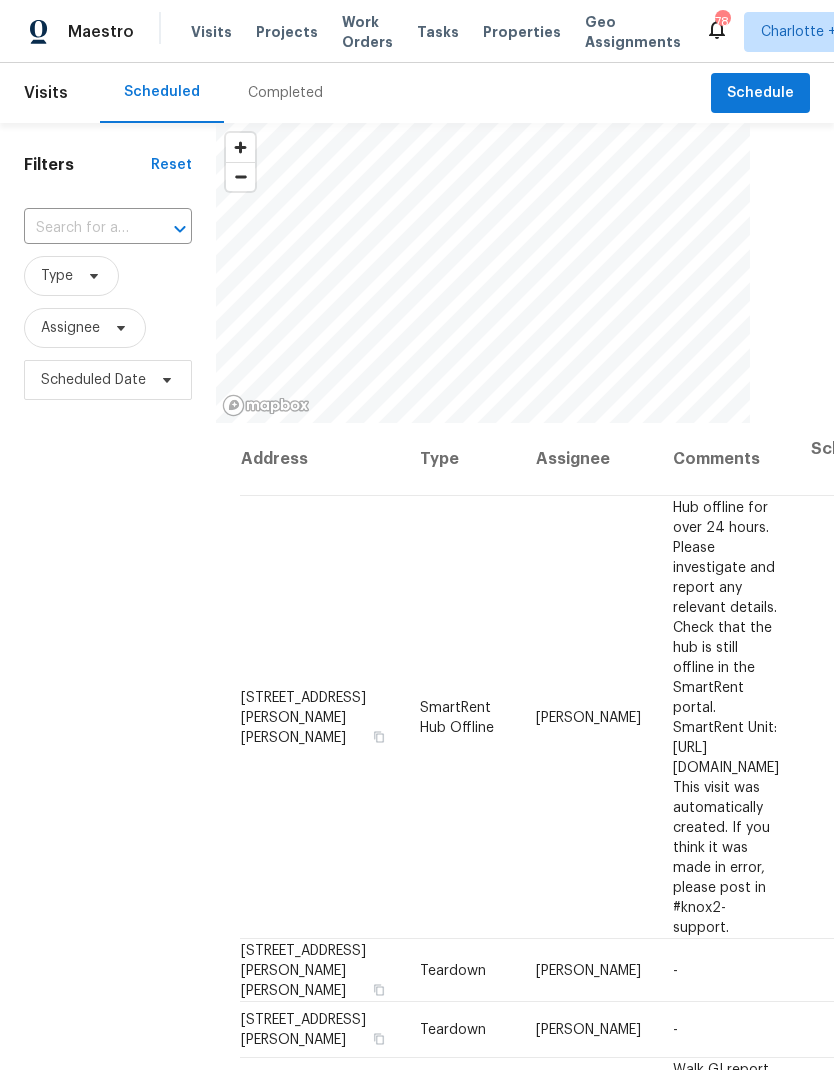 scroll, scrollTop: 0, scrollLeft: 0, axis: both 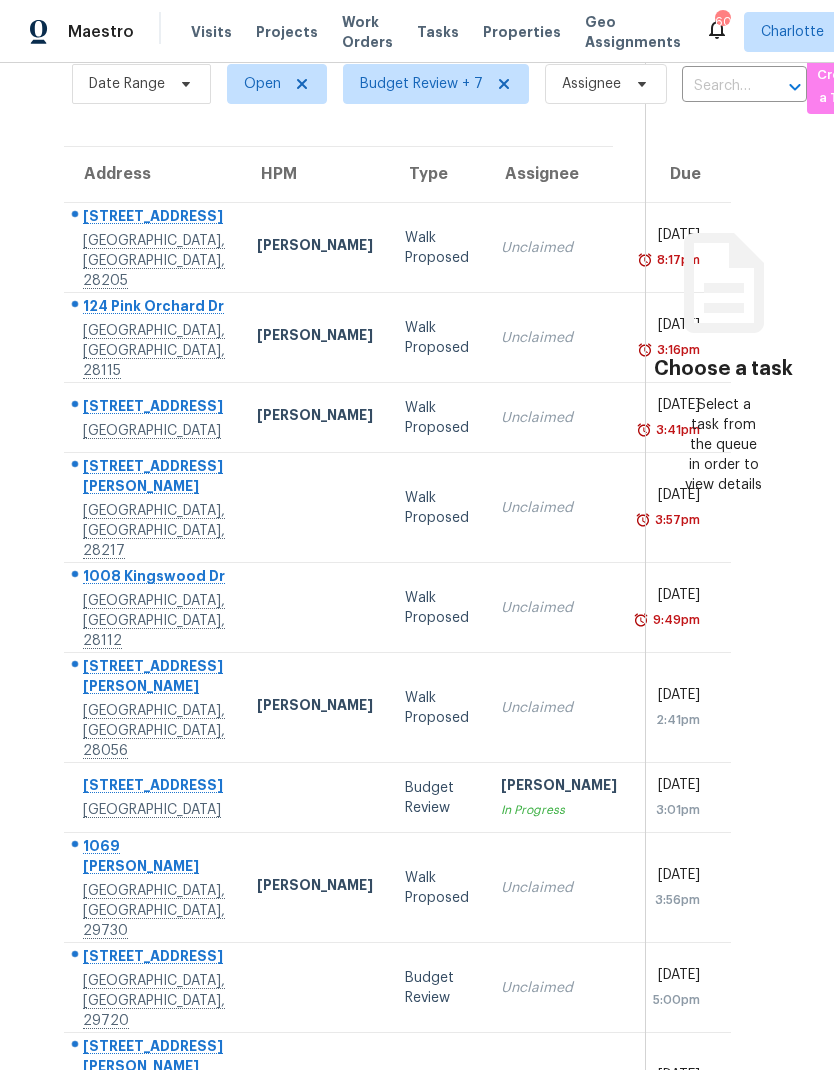click 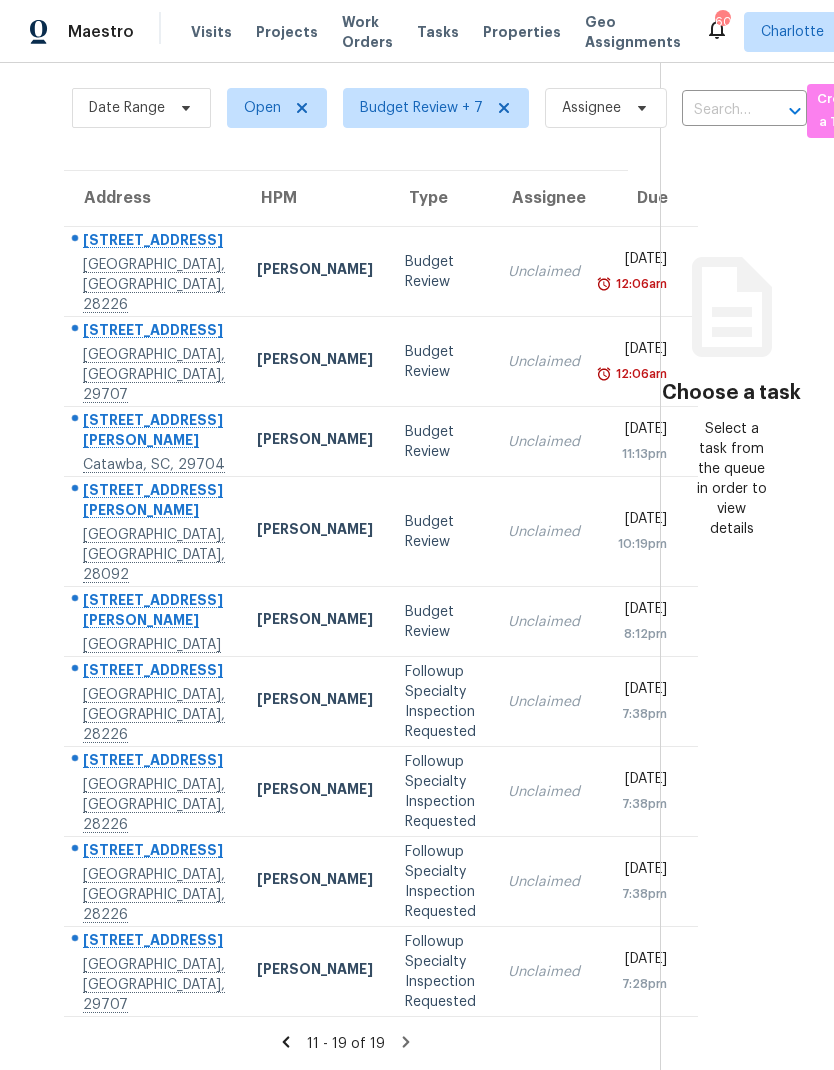 scroll, scrollTop: 152, scrollLeft: 0, axis: vertical 